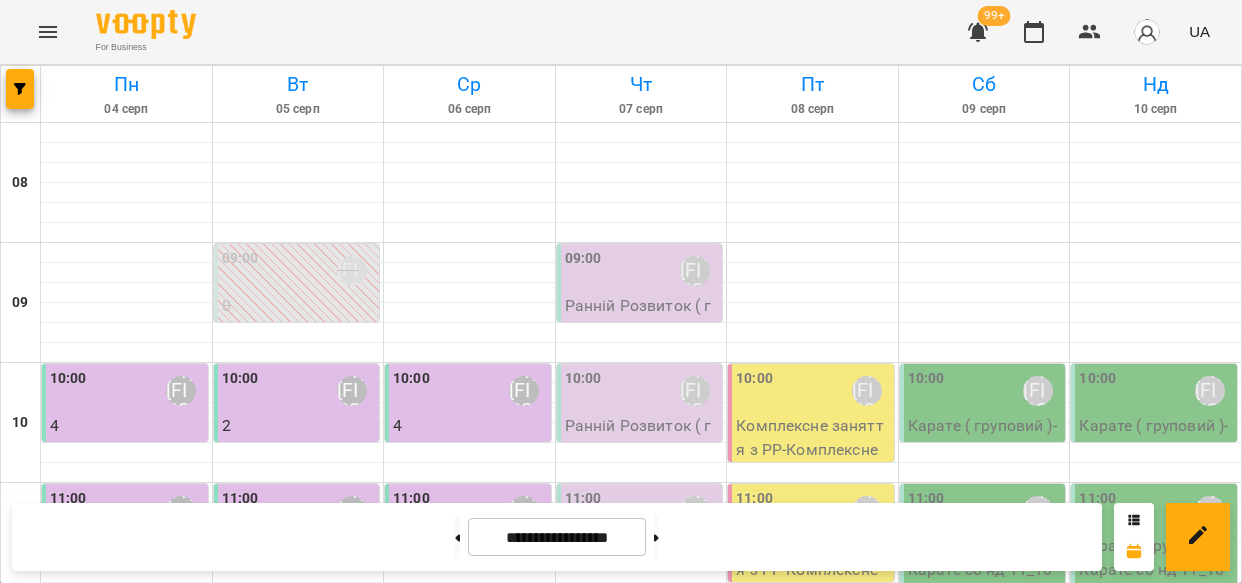 scroll, scrollTop: 0, scrollLeft: 0, axis: both 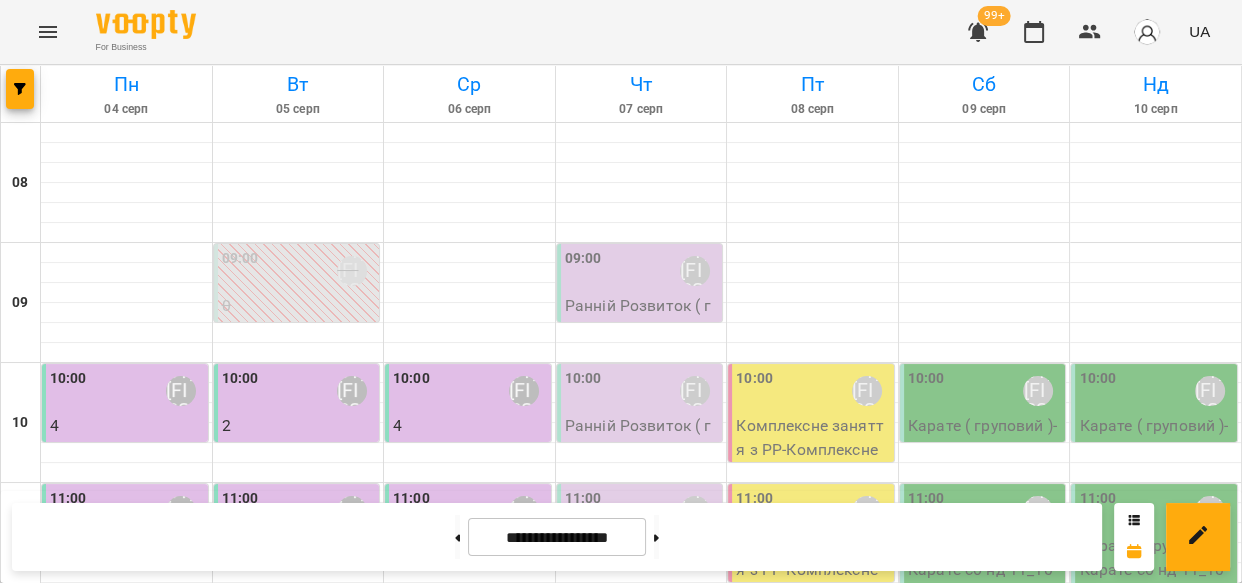click on "Карате ( груповий ) (Карате пн ср 18_30)" at bounding box center (470, 1553) 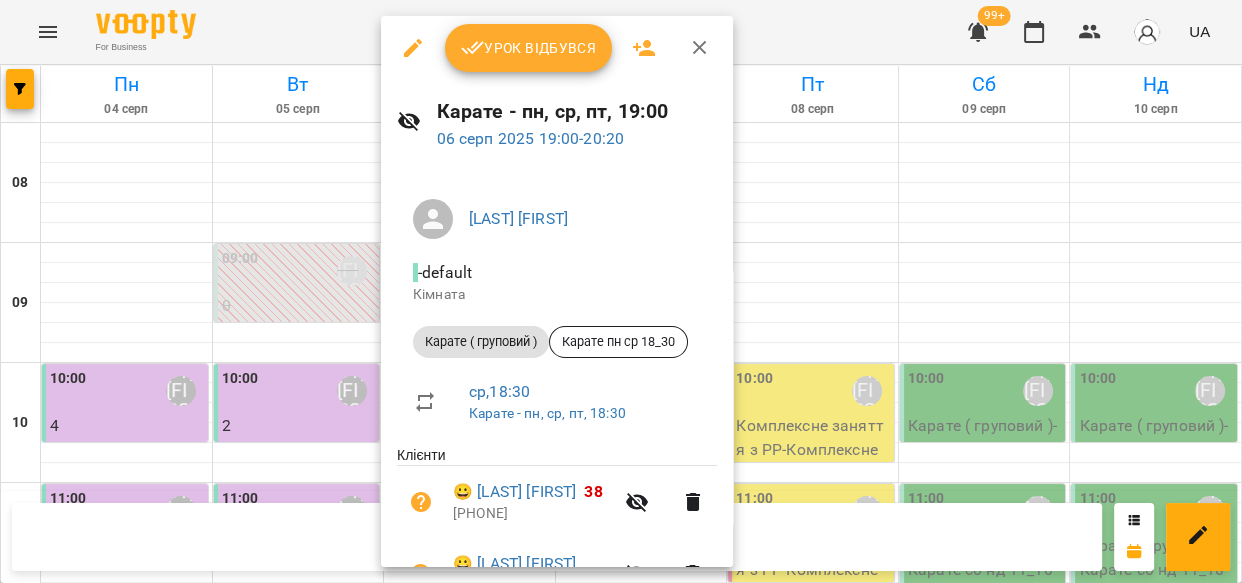 click on "Урок відбувся" at bounding box center [529, 48] 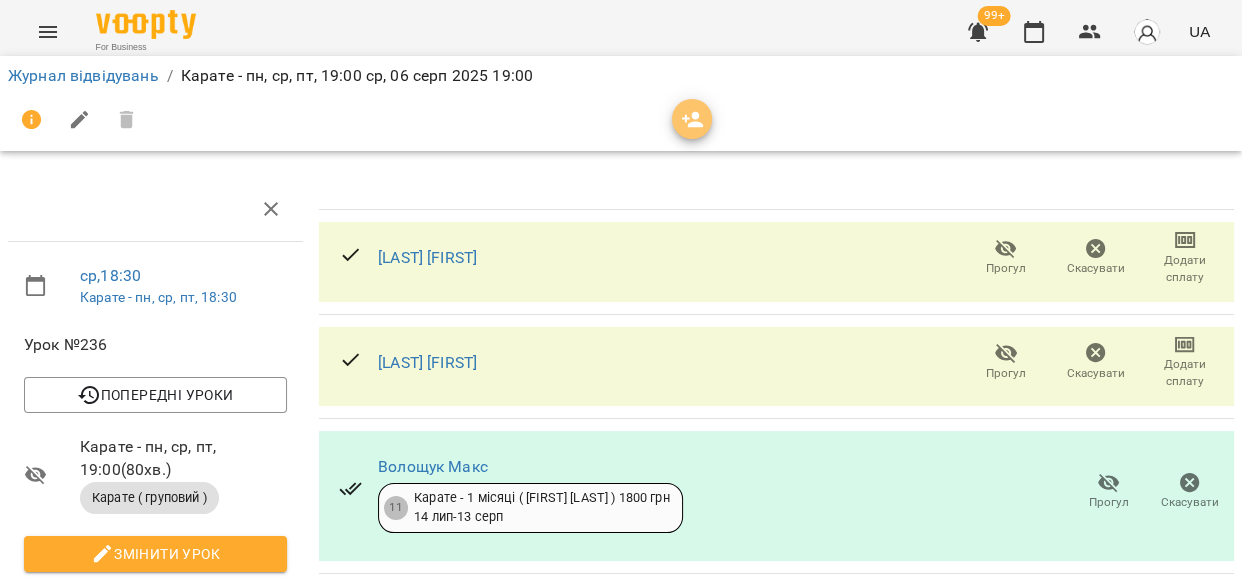 click 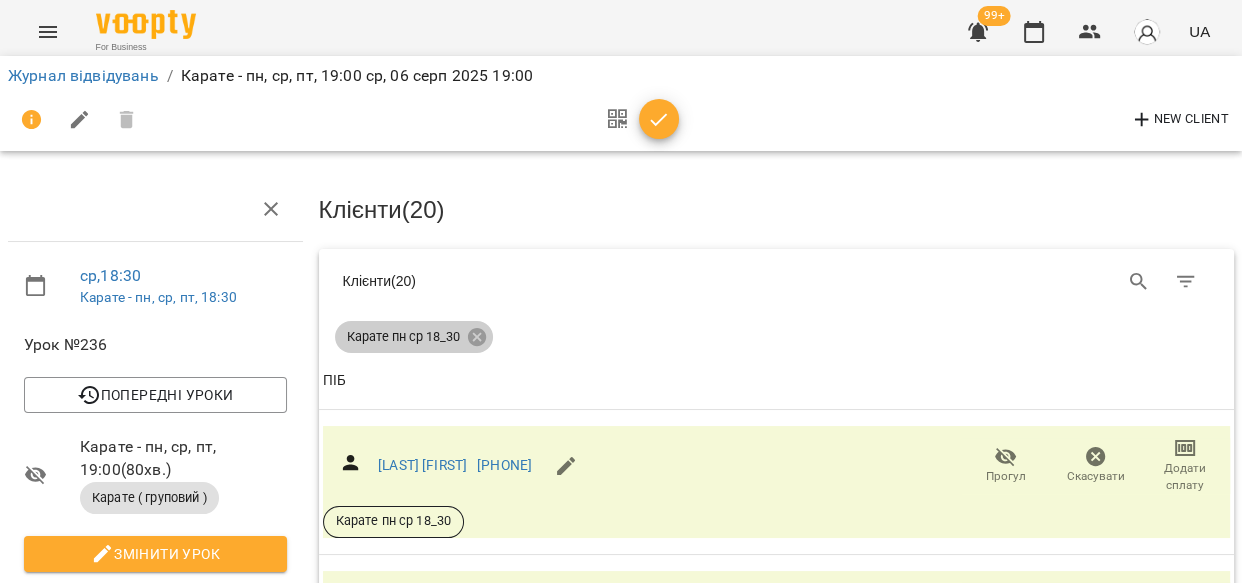 click 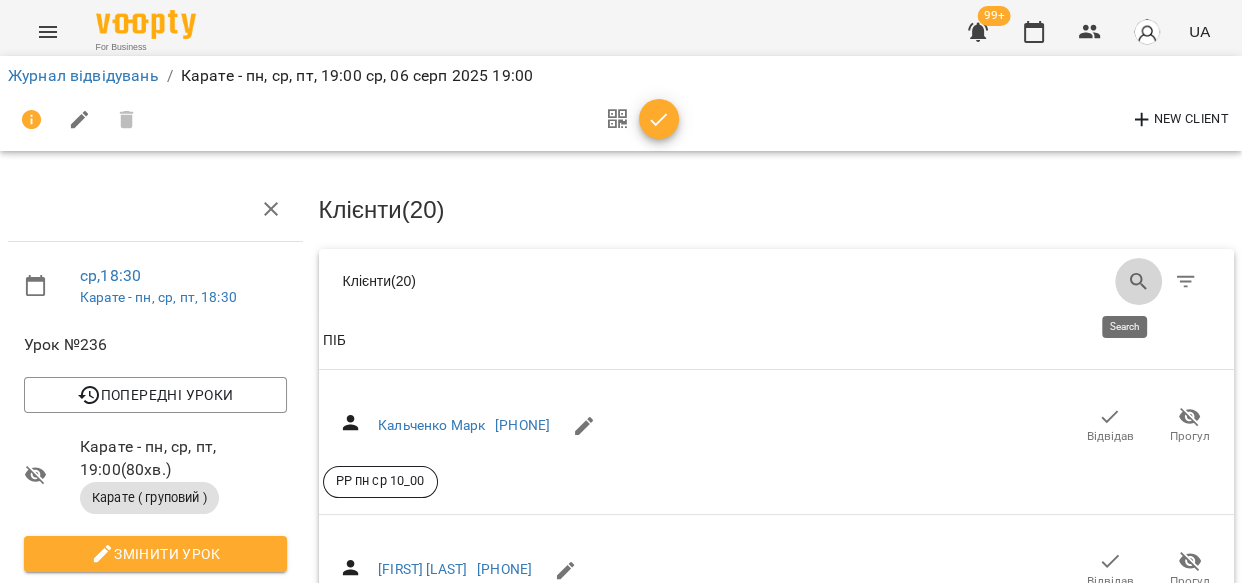 click 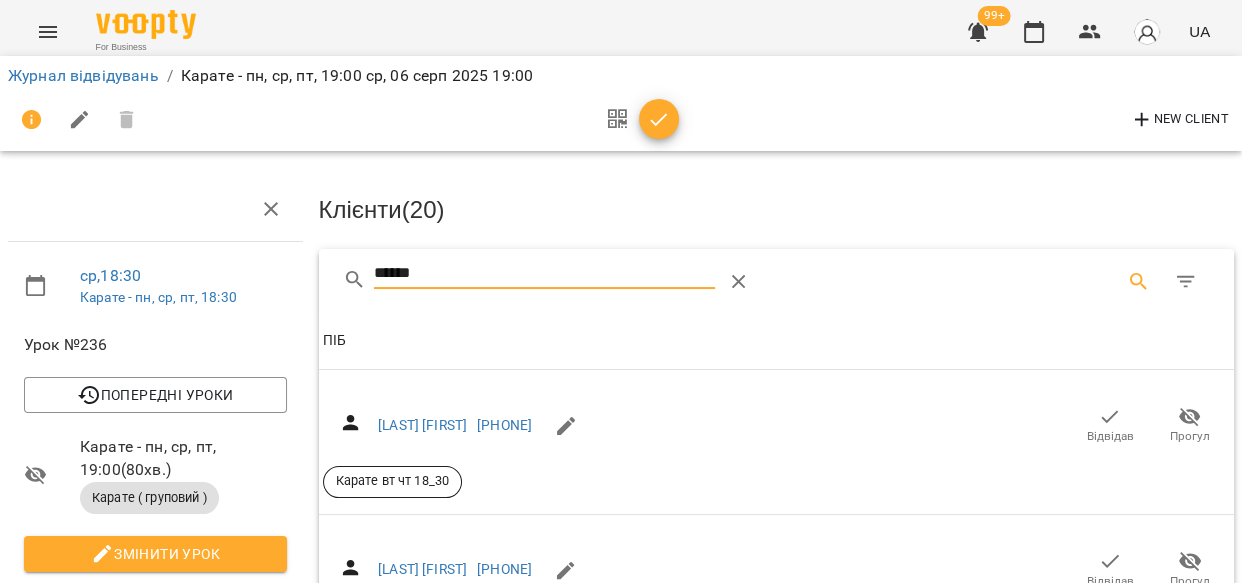 scroll, scrollTop: 90, scrollLeft: 0, axis: vertical 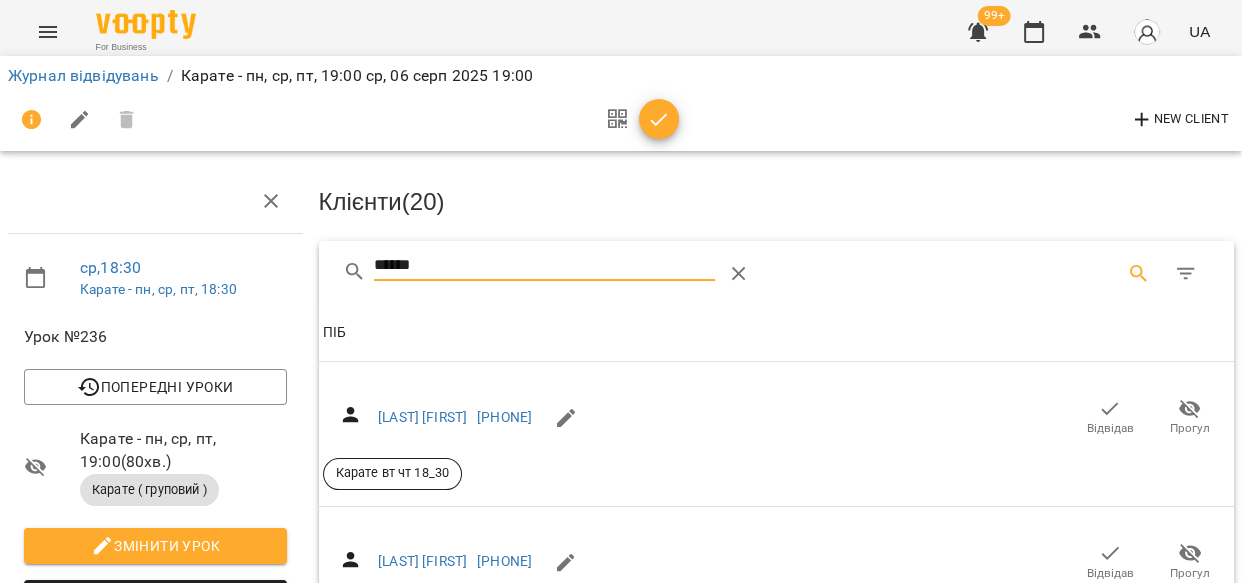 type on "******" 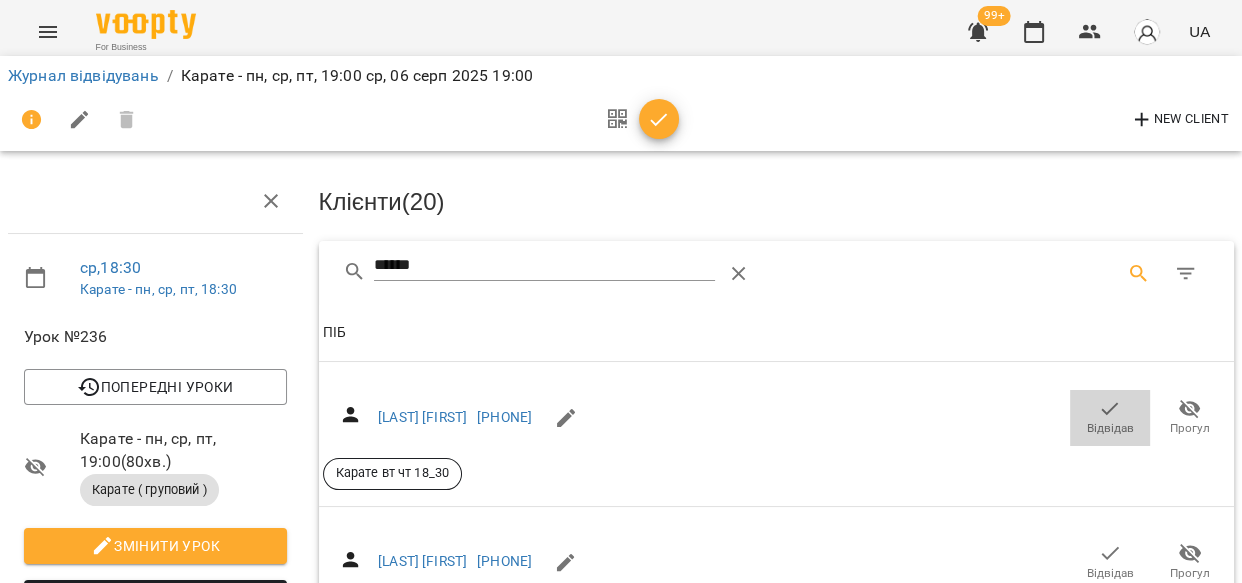 click on "Відвідав" at bounding box center [1110, 428] 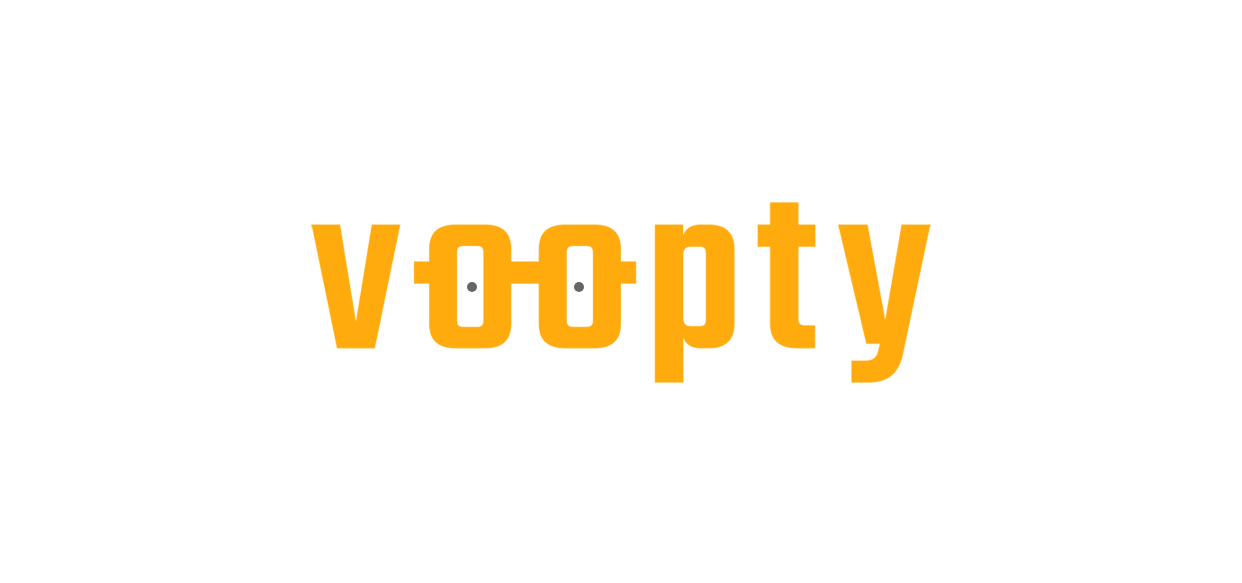 scroll, scrollTop: 0, scrollLeft: 0, axis: both 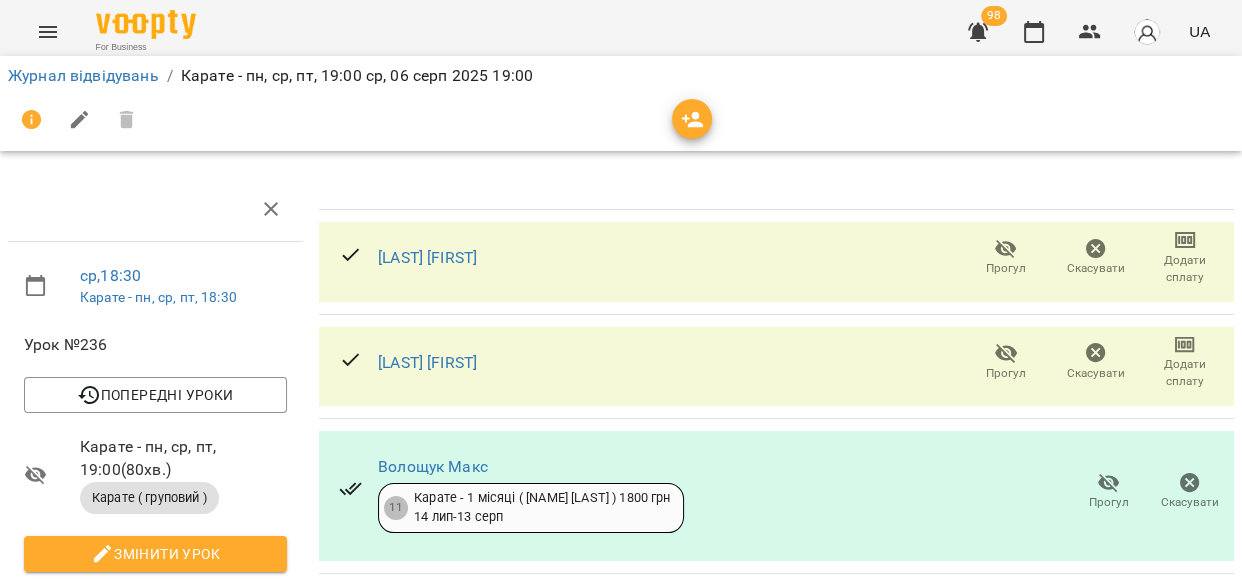click 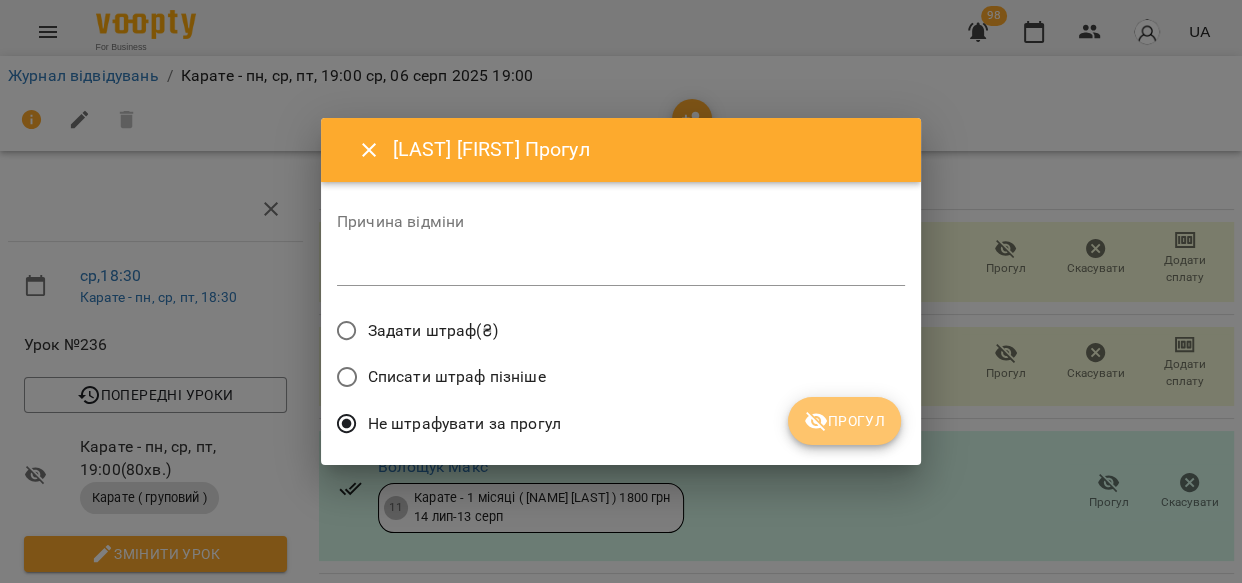 drag, startPoint x: 844, startPoint y: 408, endPoint x: 918, endPoint y: 320, distance: 114.97826 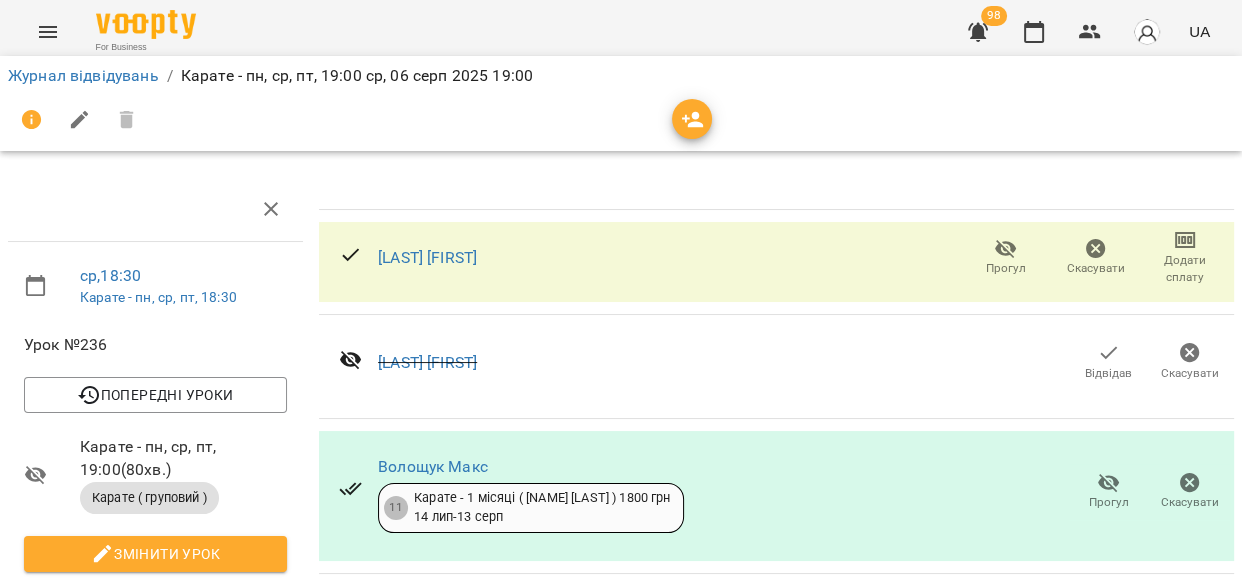 click 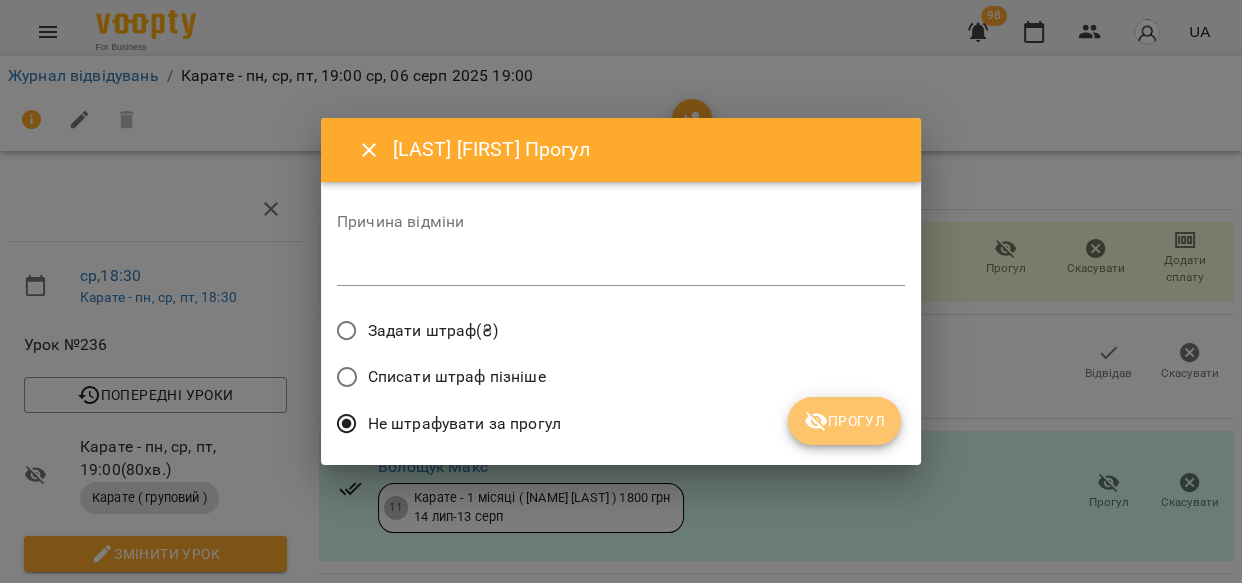 click on "Прогул" at bounding box center [844, 421] 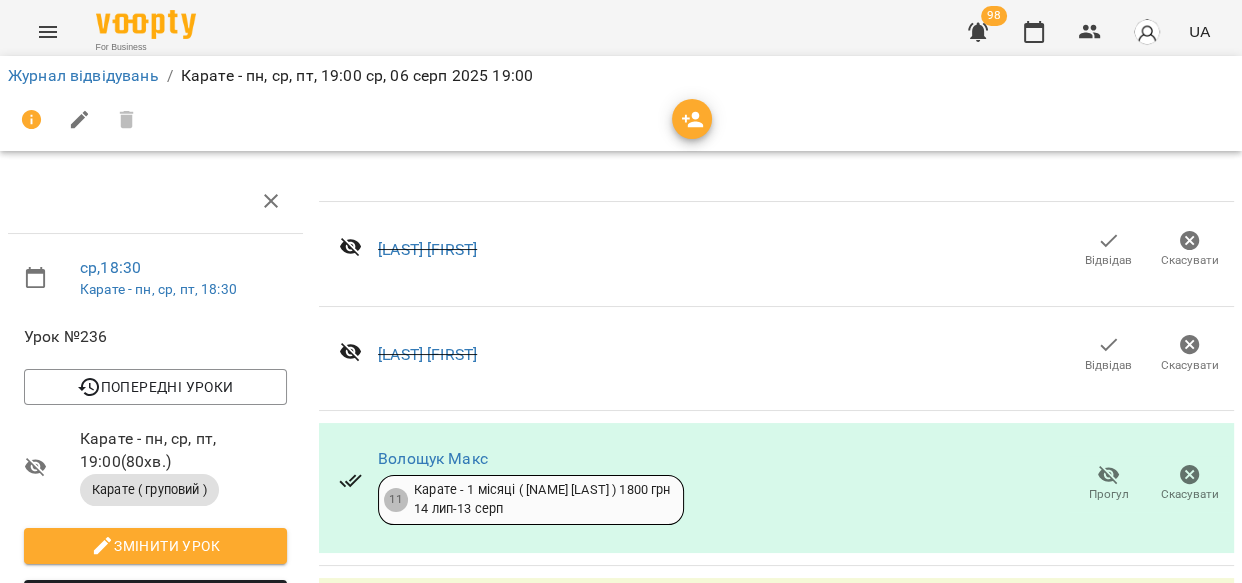 scroll, scrollTop: 387, scrollLeft: 0, axis: vertical 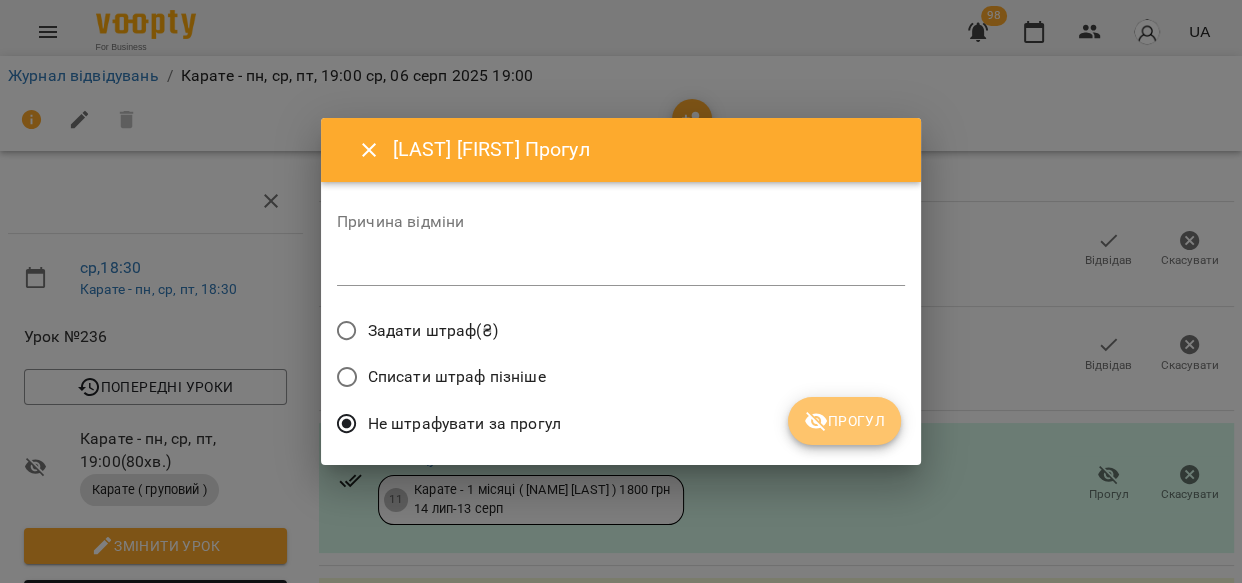click on "Прогул" at bounding box center [844, 421] 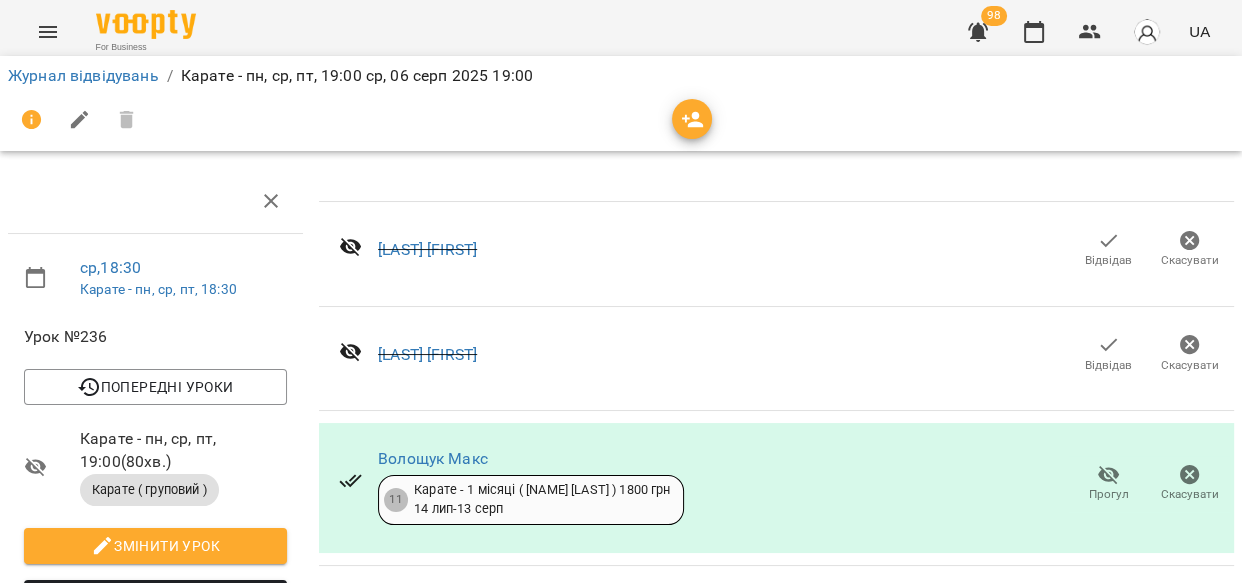 click 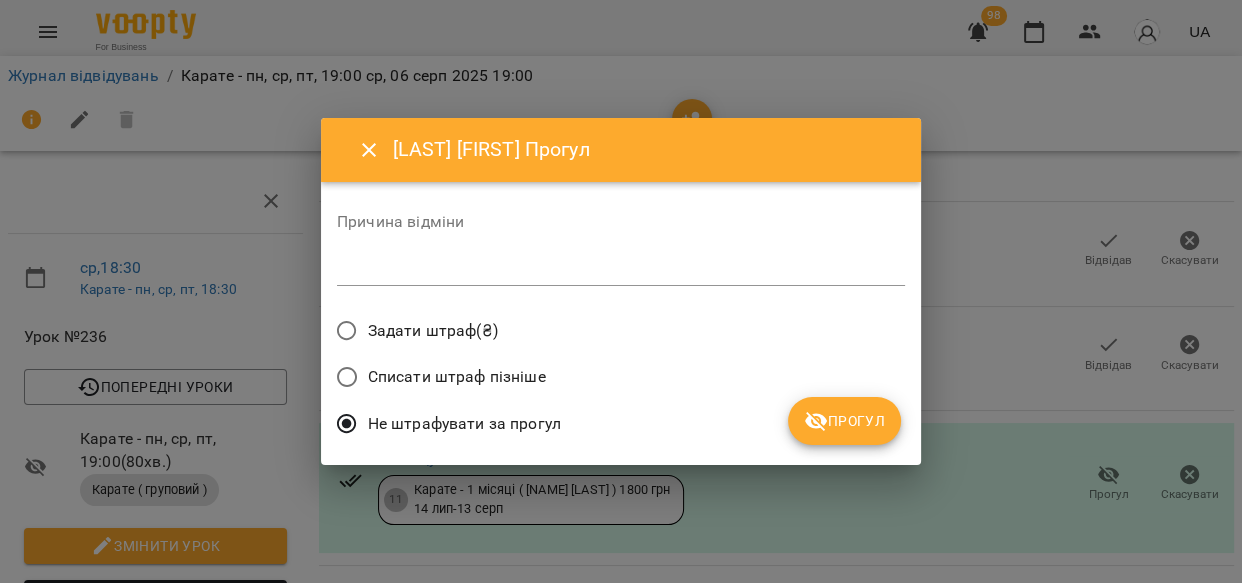 click 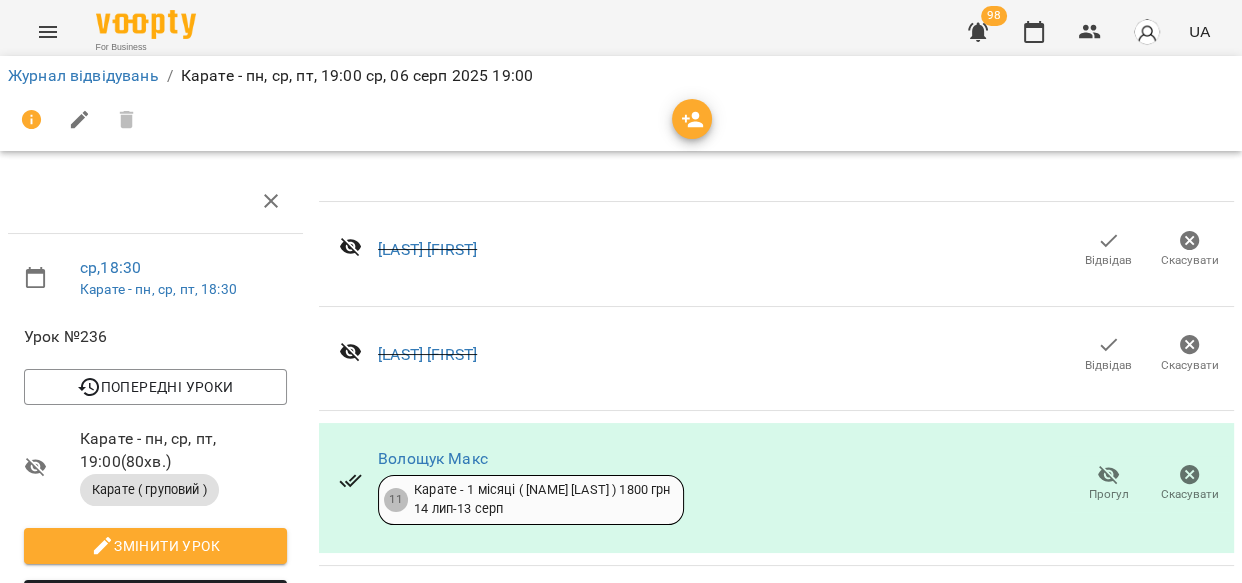 click 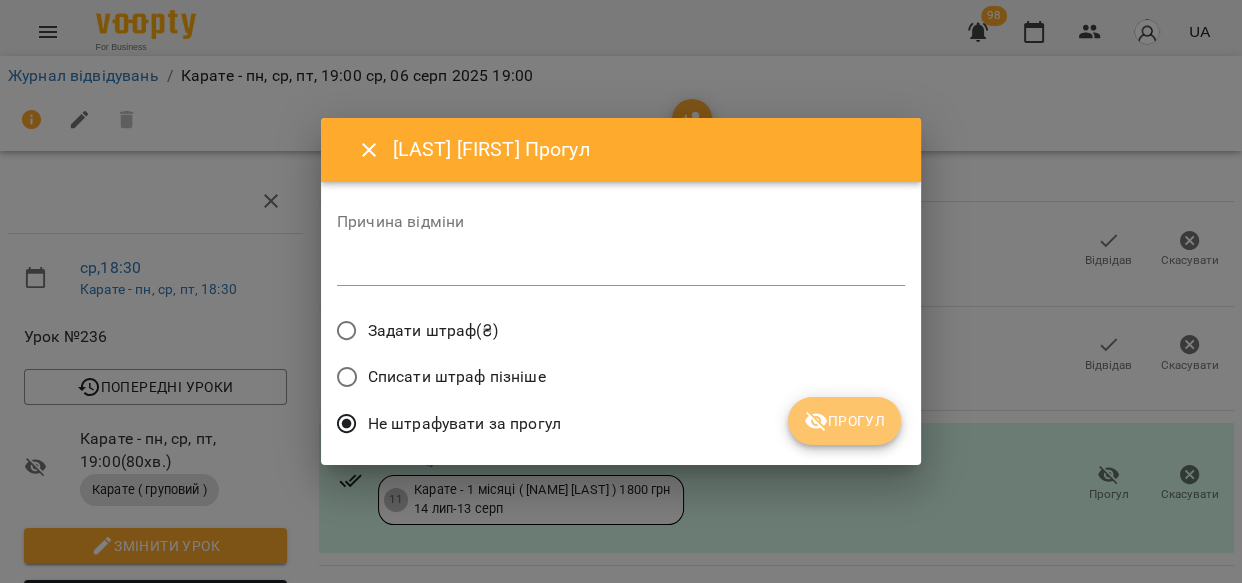 click on "Прогул" at bounding box center (844, 421) 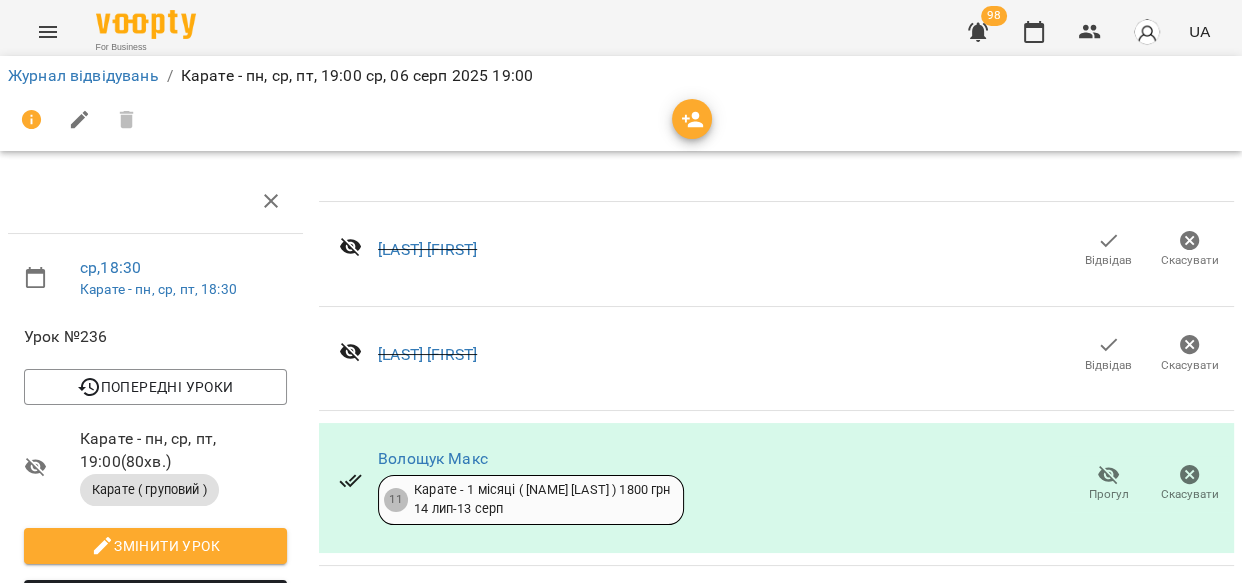click on "Додати сплату" at bounding box center (1185, 938) 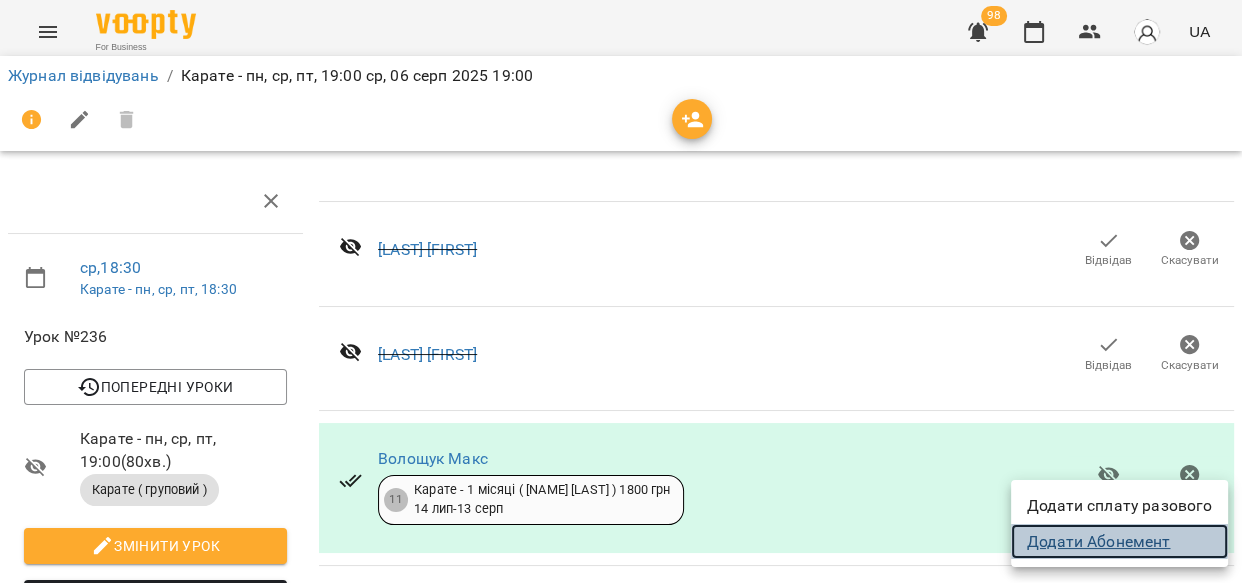click on "Додати Абонемент" at bounding box center (1119, 542) 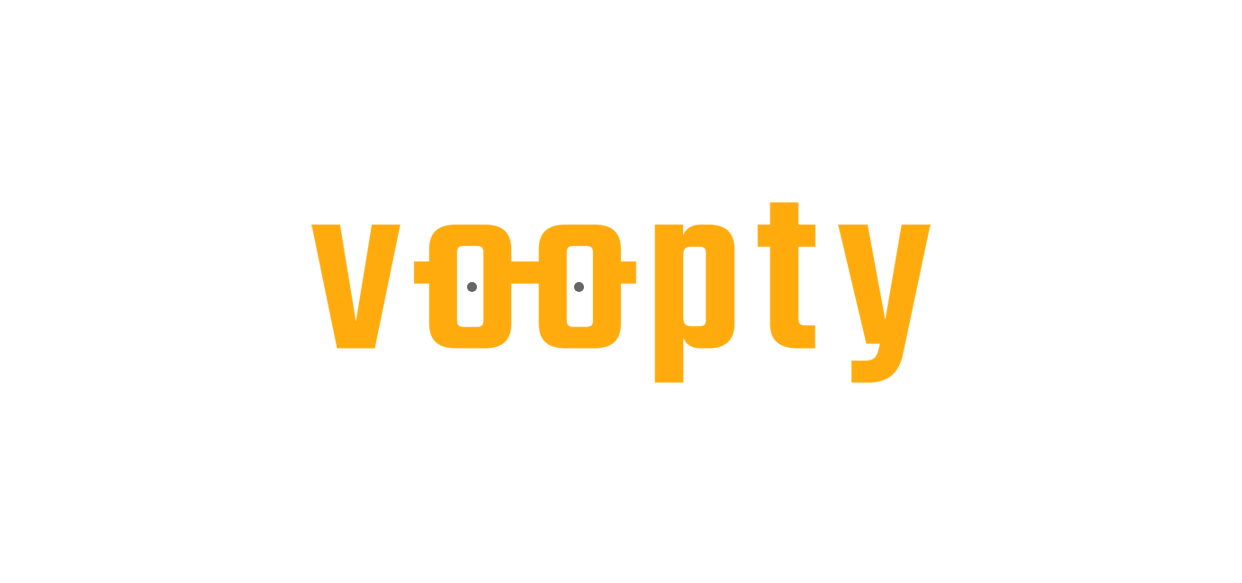 scroll, scrollTop: 0, scrollLeft: 0, axis: both 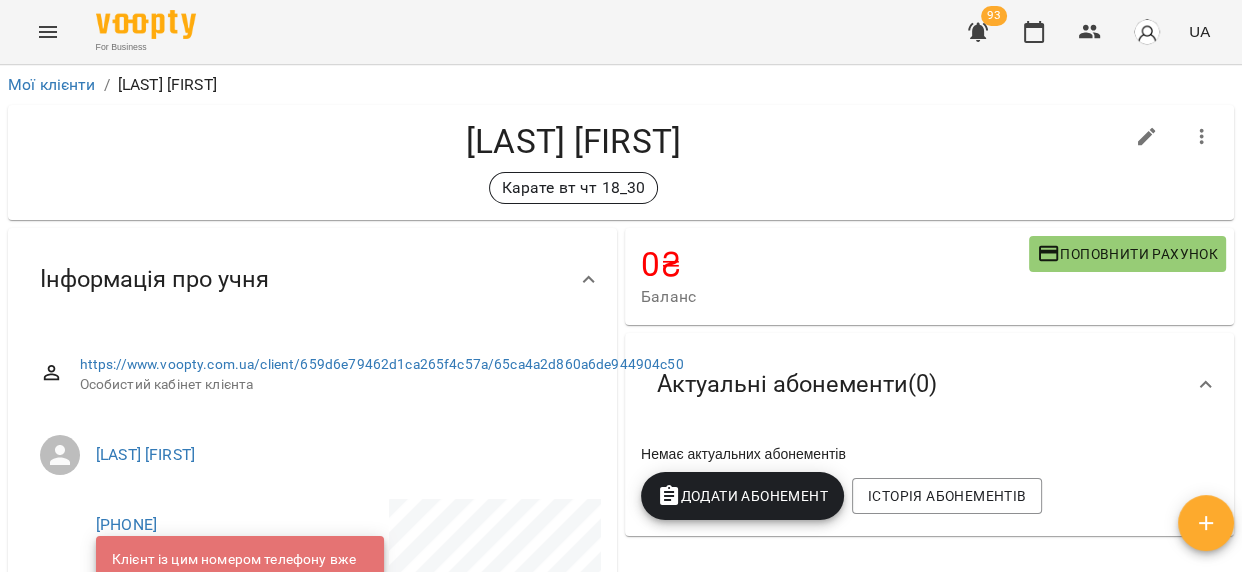 click on "Додати Абонемент" at bounding box center (742, 496) 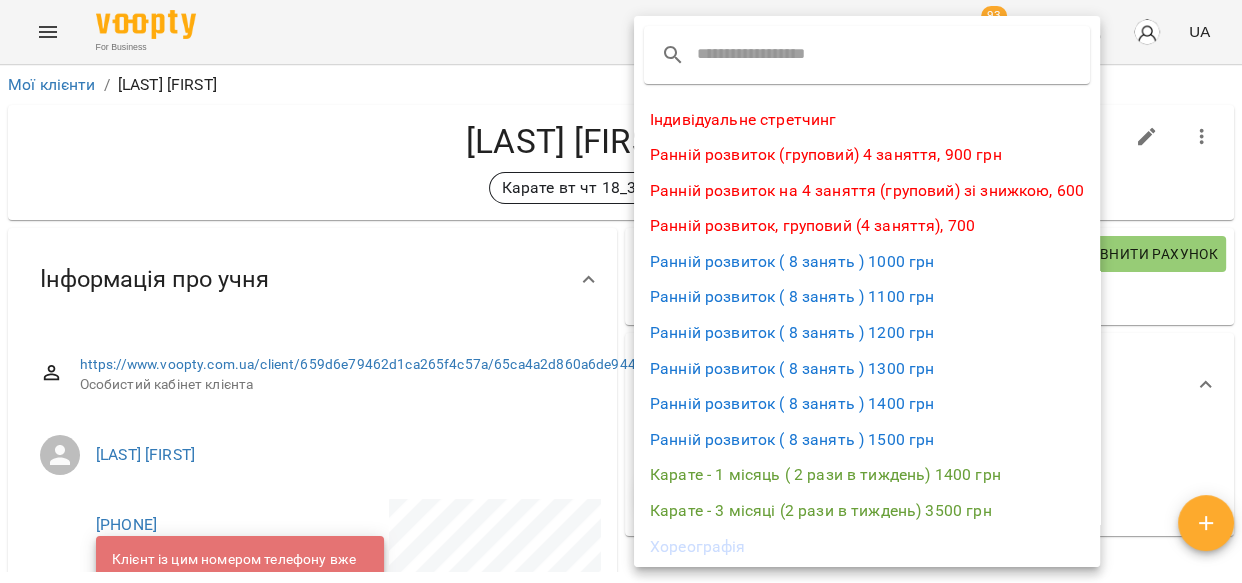 click on "Карате - 1 місяць ( 2 рази в тиждень) 1400 грн" at bounding box center [867, 475] 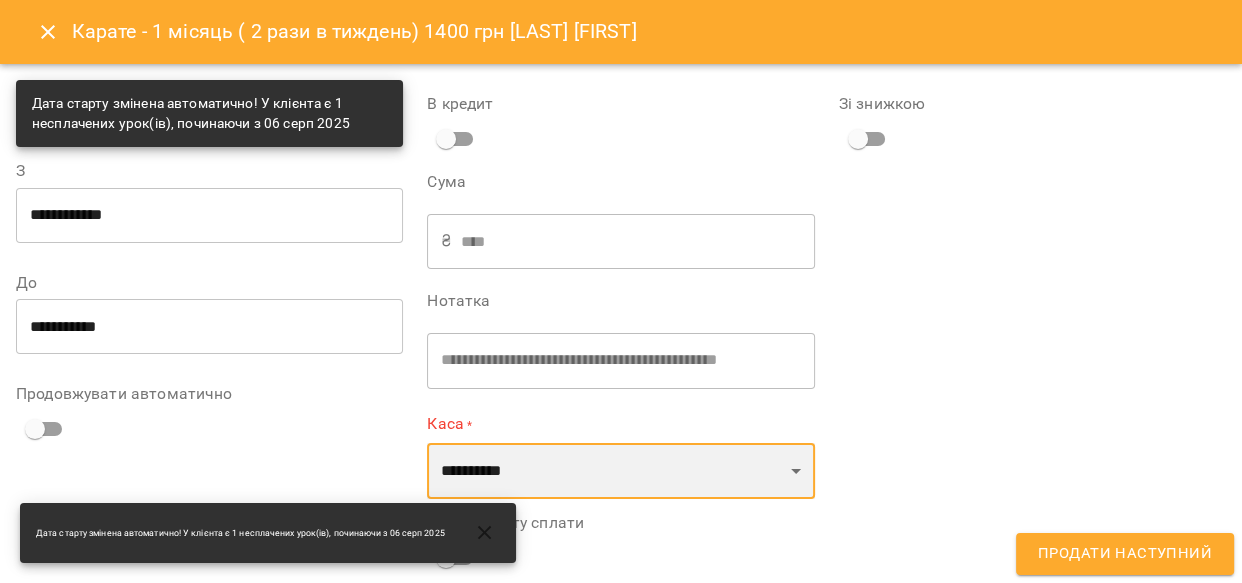 click on "**********" at bounding box center (620, 471) 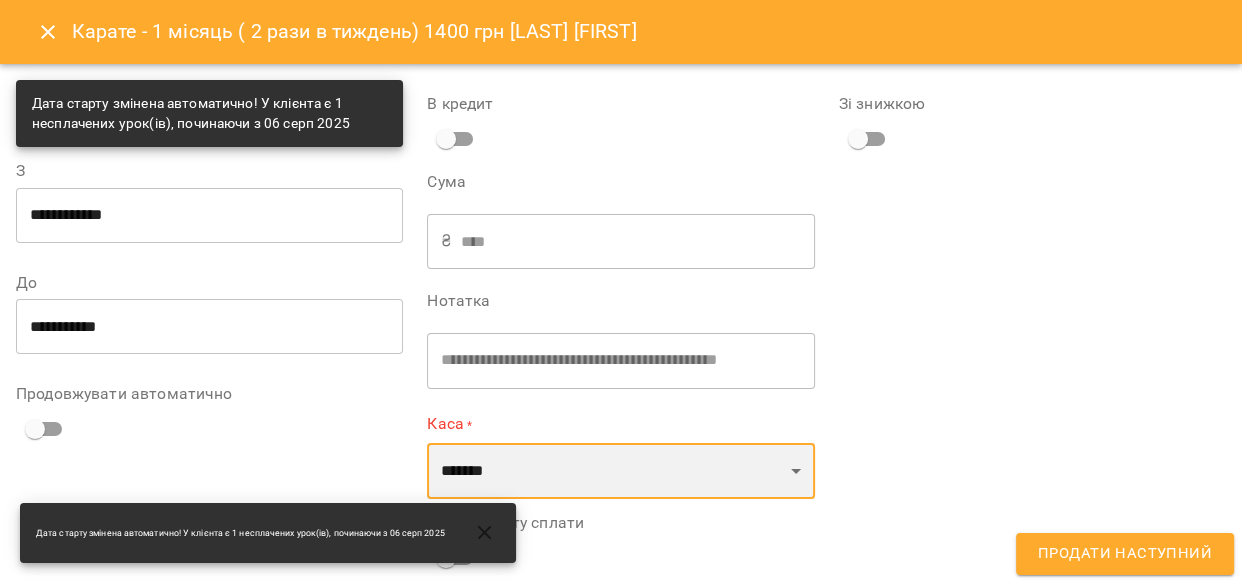 click on "**********" at bounding box center [620, 471] 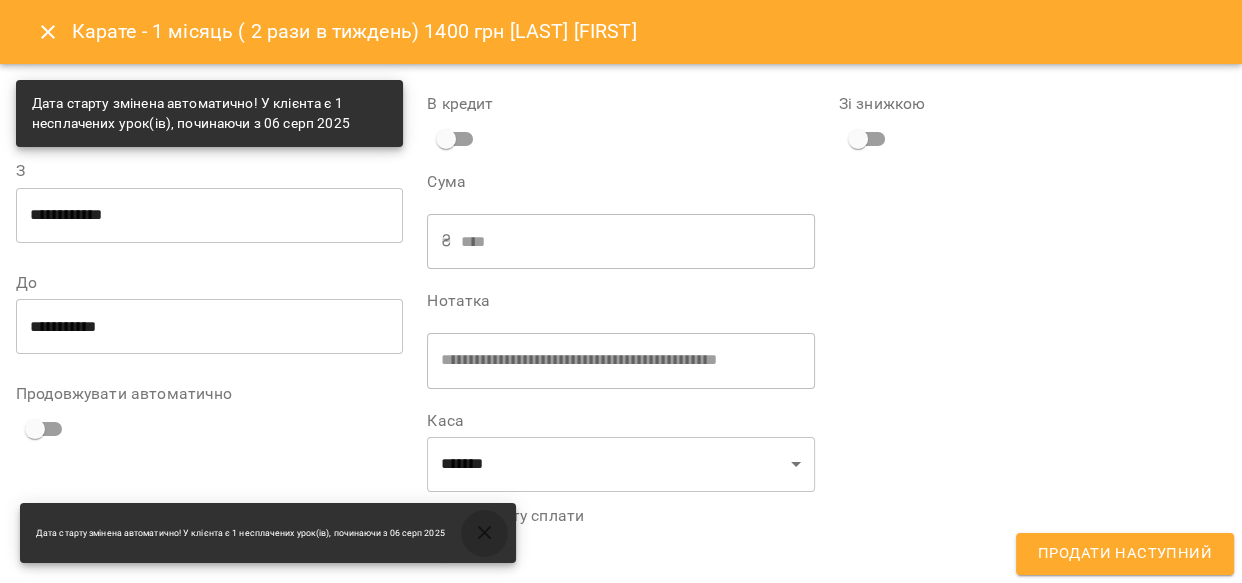 click 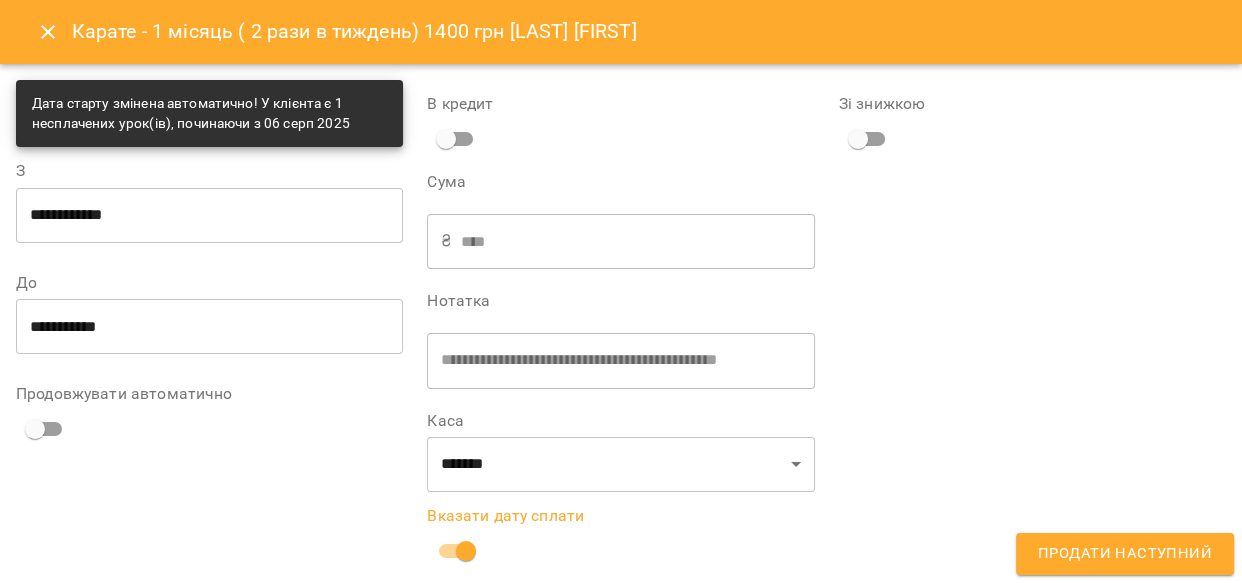 click on "Продати наступний" at bounding box center [1125, 554] 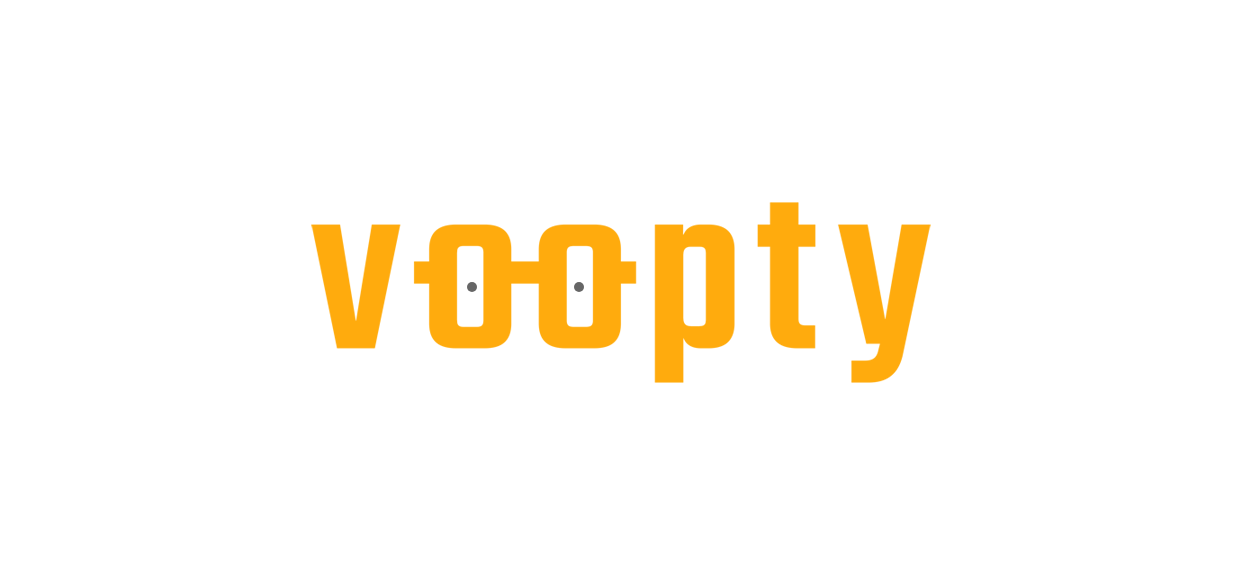 scroll, scrollTop: 0, scrollLeft: 0, axis: both 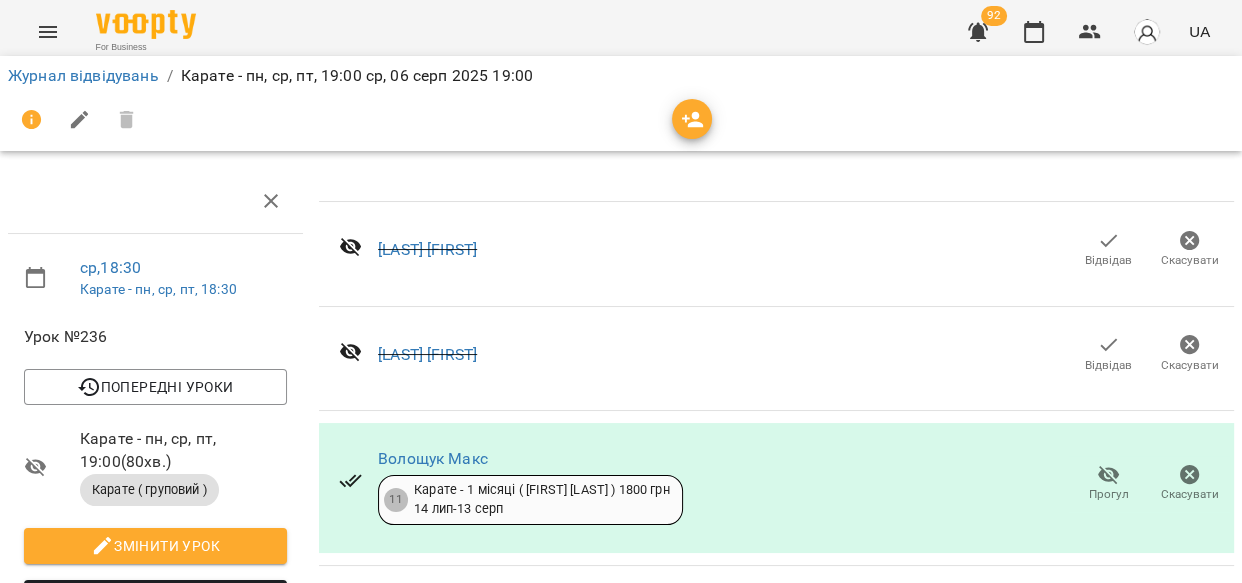 click 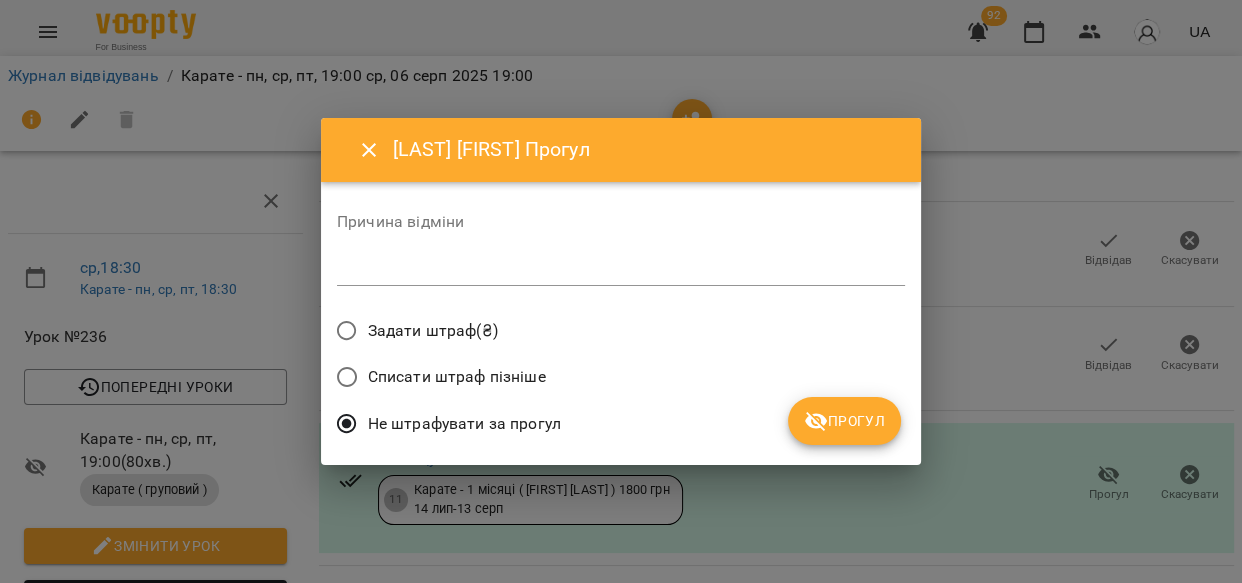 click on "Прогул" at bounding box center [844, 421] 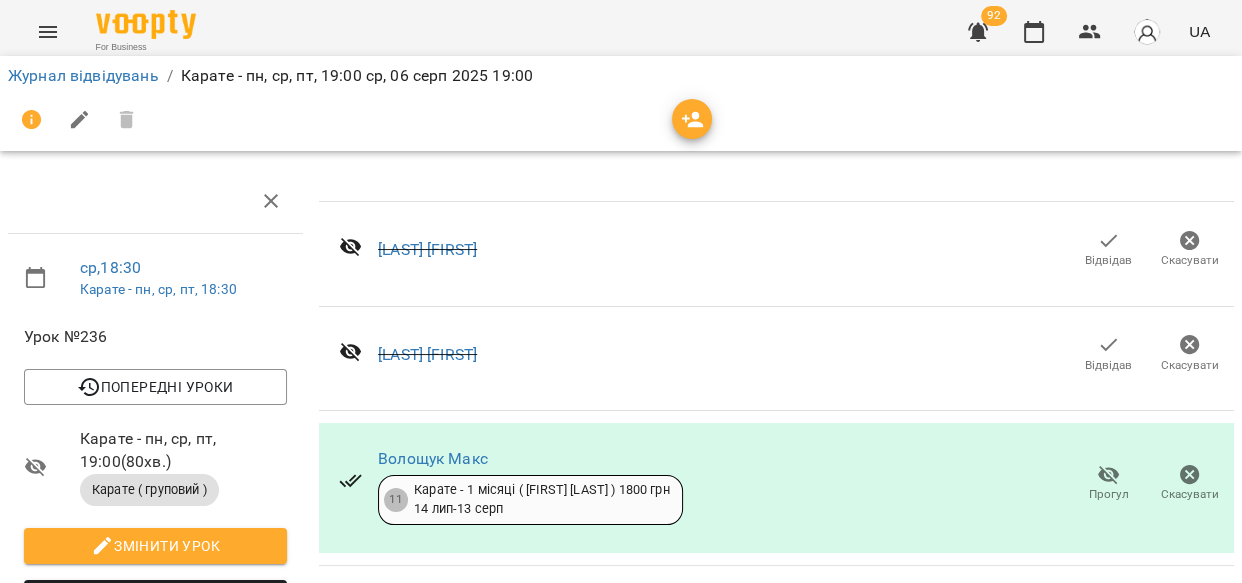 scroll, scrollTop: 828, scrollLeft: 0, axis: vertical 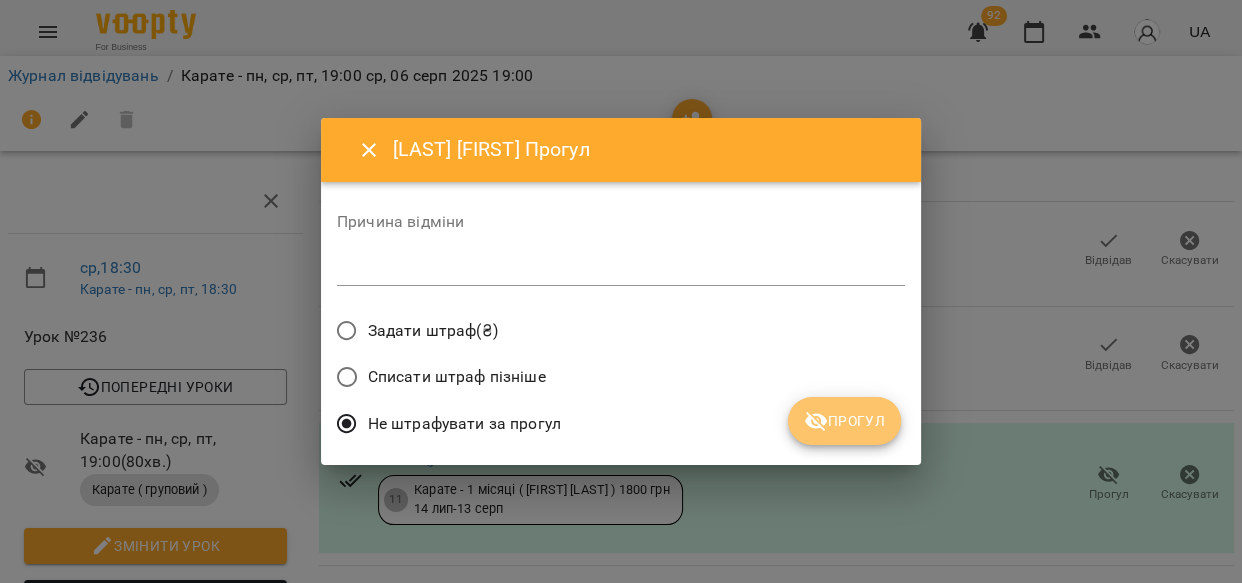 drag, startPoint x: 822, startPoint y: 414, endPoint x: 883, endPoint y: 429, distance: 62.817196 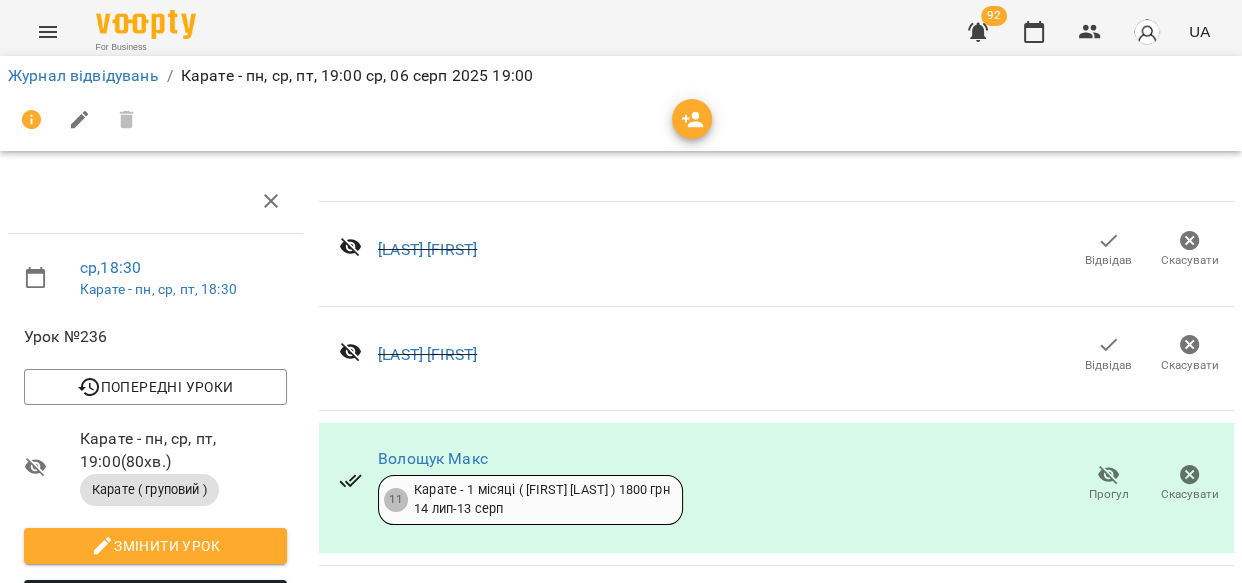 scroll, scrollTop: 828, scrollLeft: 0, axis: vertical 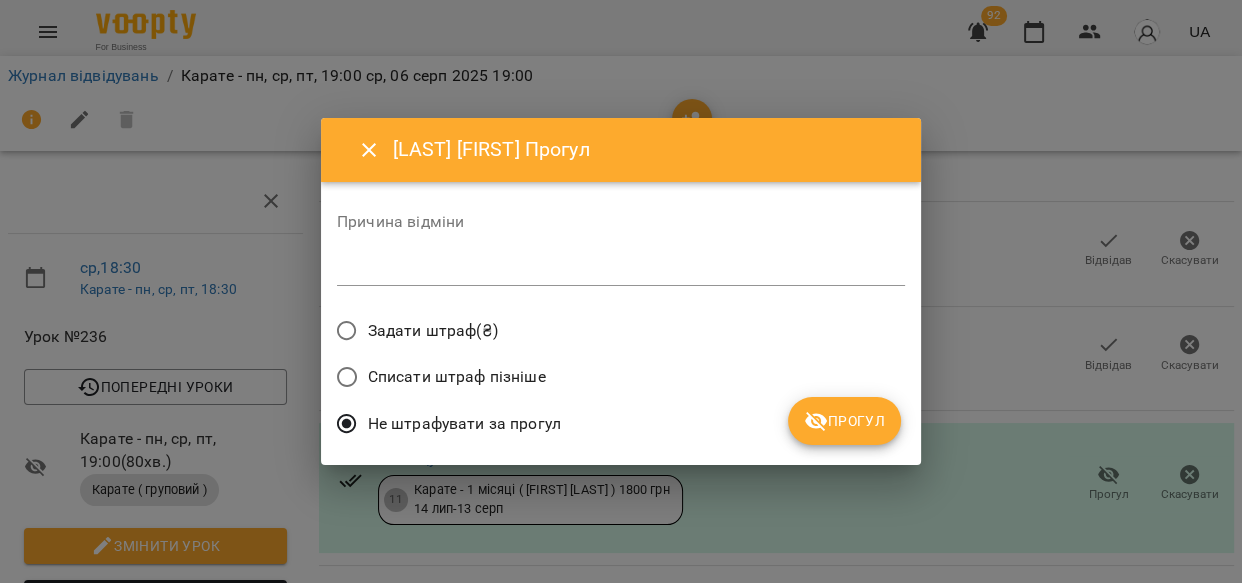 drag, startPoint x: 844, startPoint y: 429, endPoint x: 862, endPoint y: 429, distance: 18 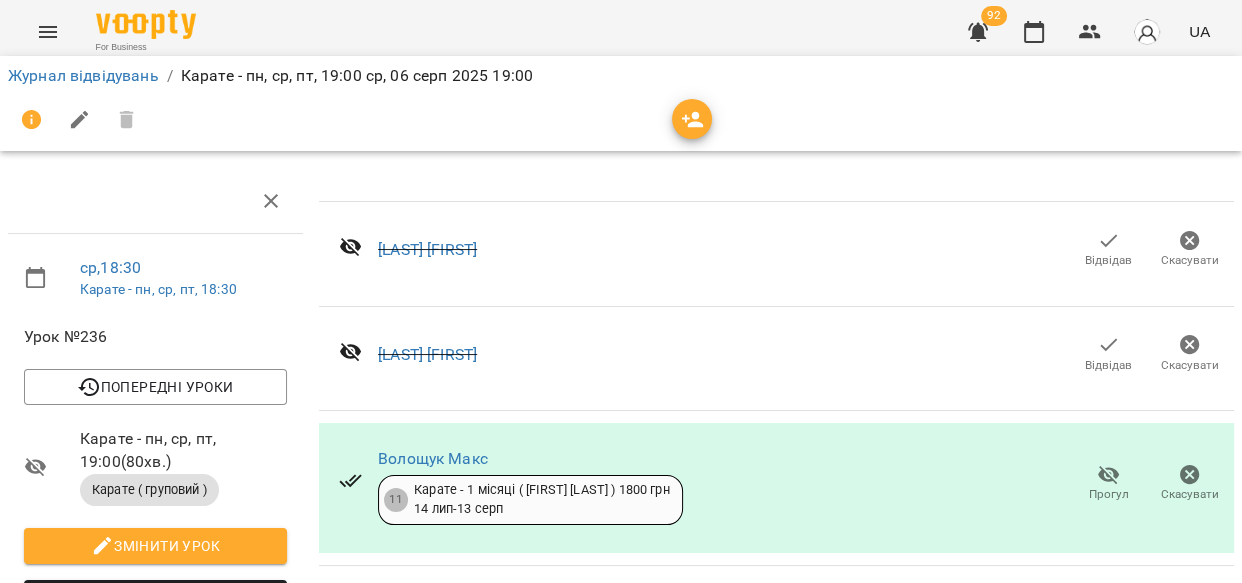 scroll, scrollTop: 1243, scrollLeft: 0, axis: vertical 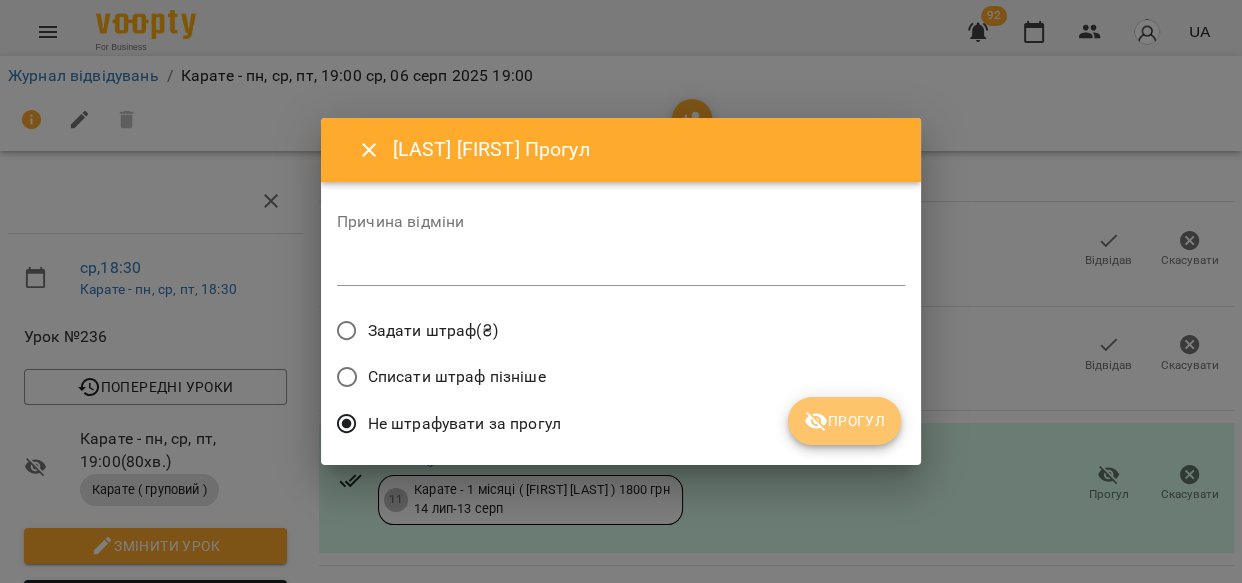 click on "Прогул" at bounding box center [844, 421] 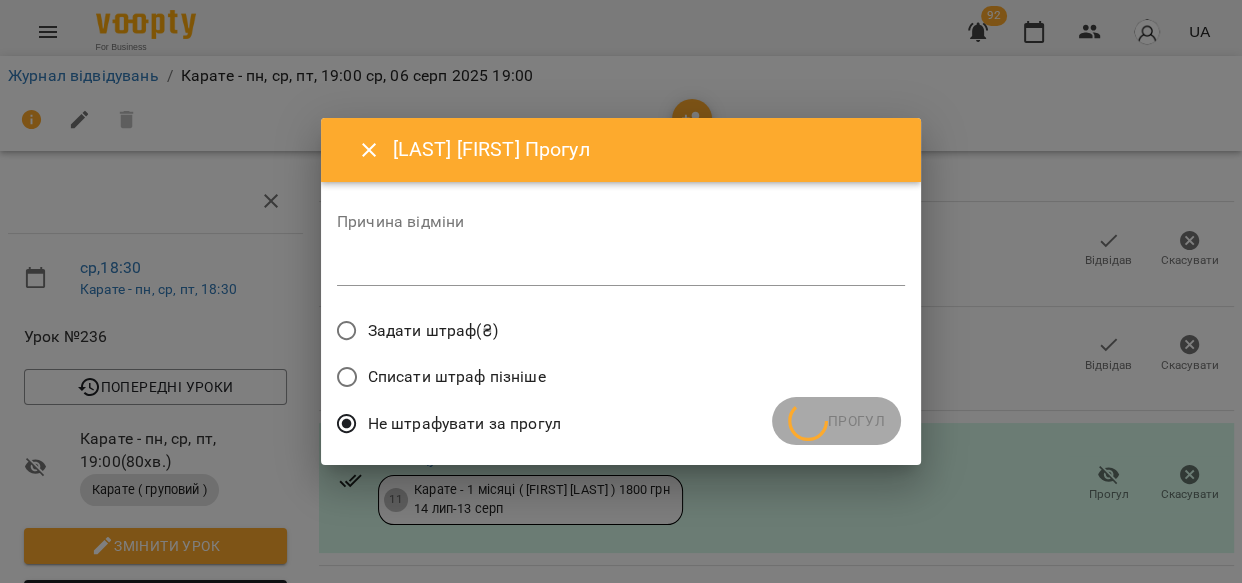 scroll, scrollTop: 1243, scrollLeft: 0, axis: vertical 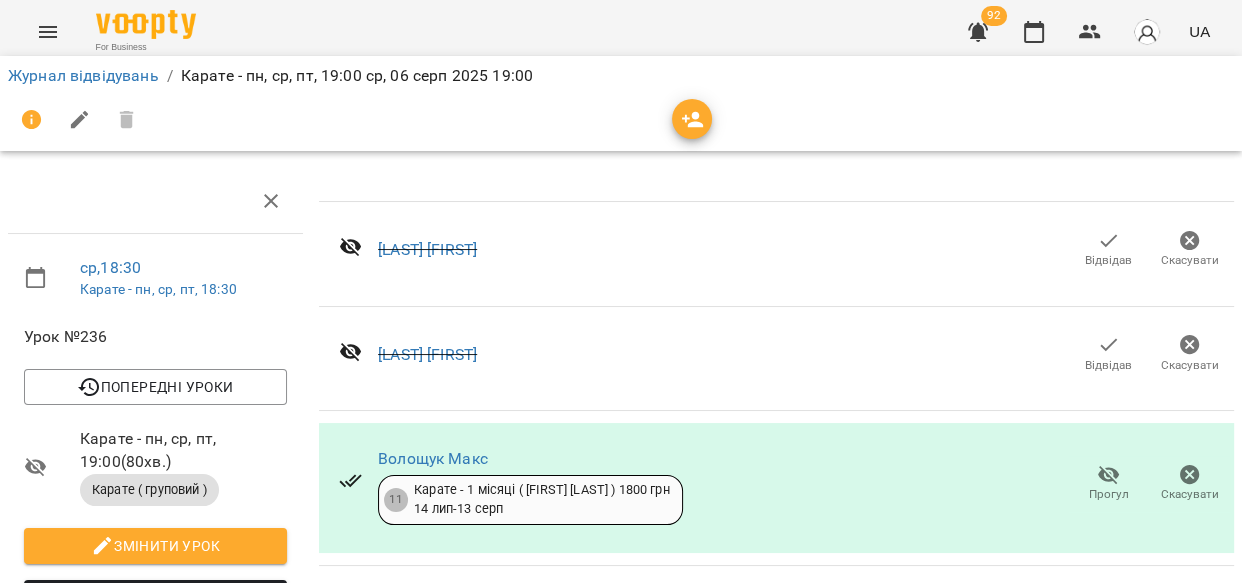 click 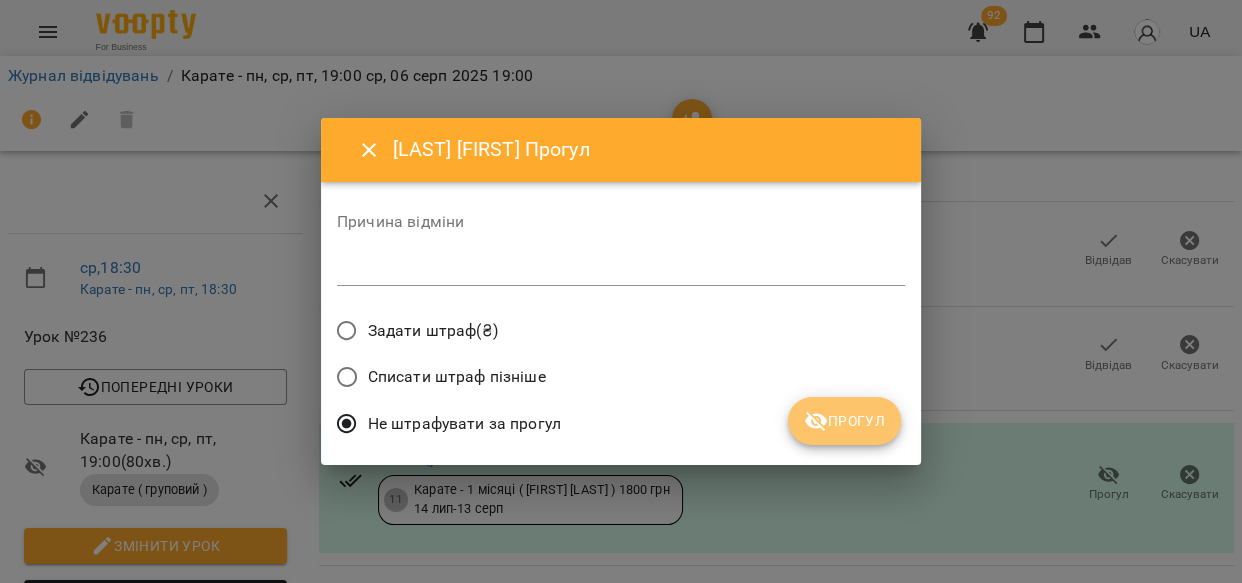 click on "Прогул" at bounding box center (844, 421) 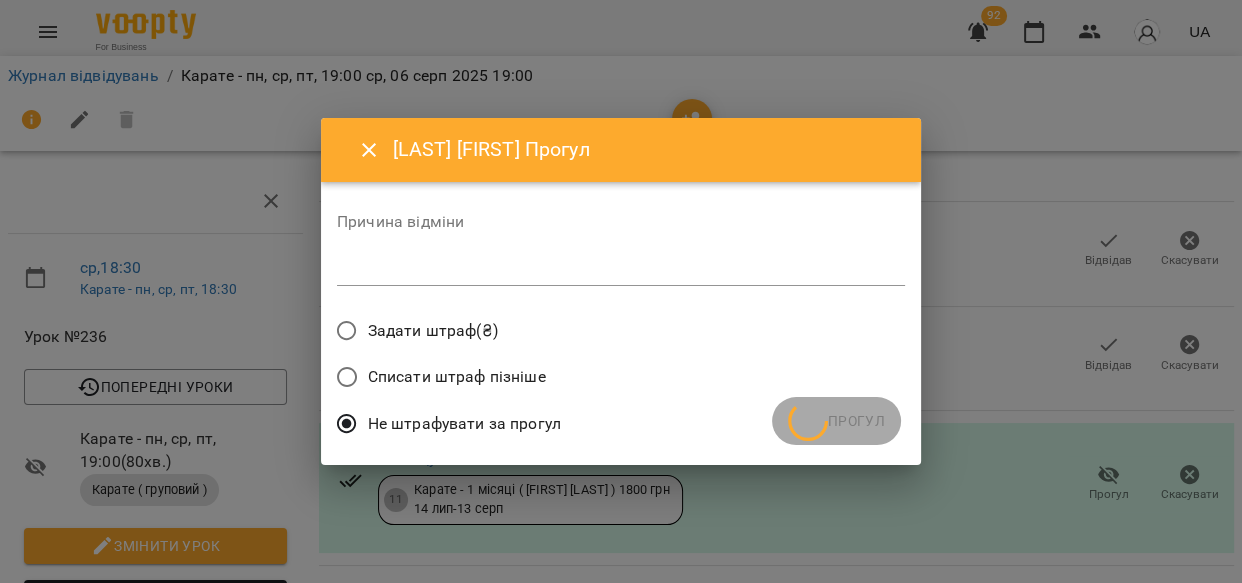 scroll, scrollTop: 1770, scrollLeft: 0, axis: vertical 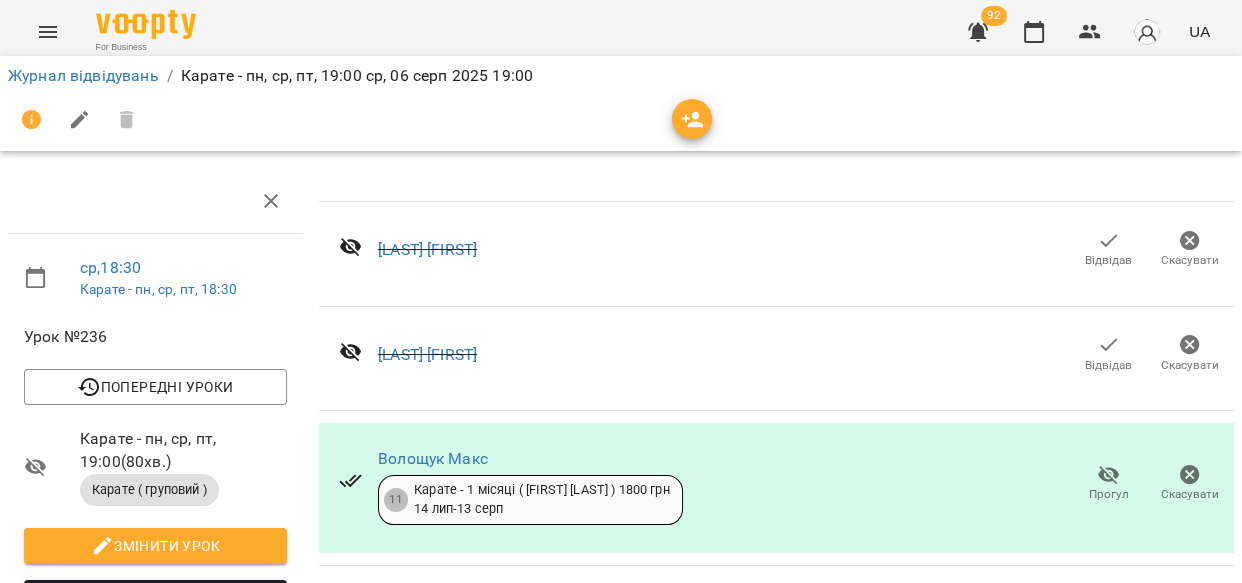 click 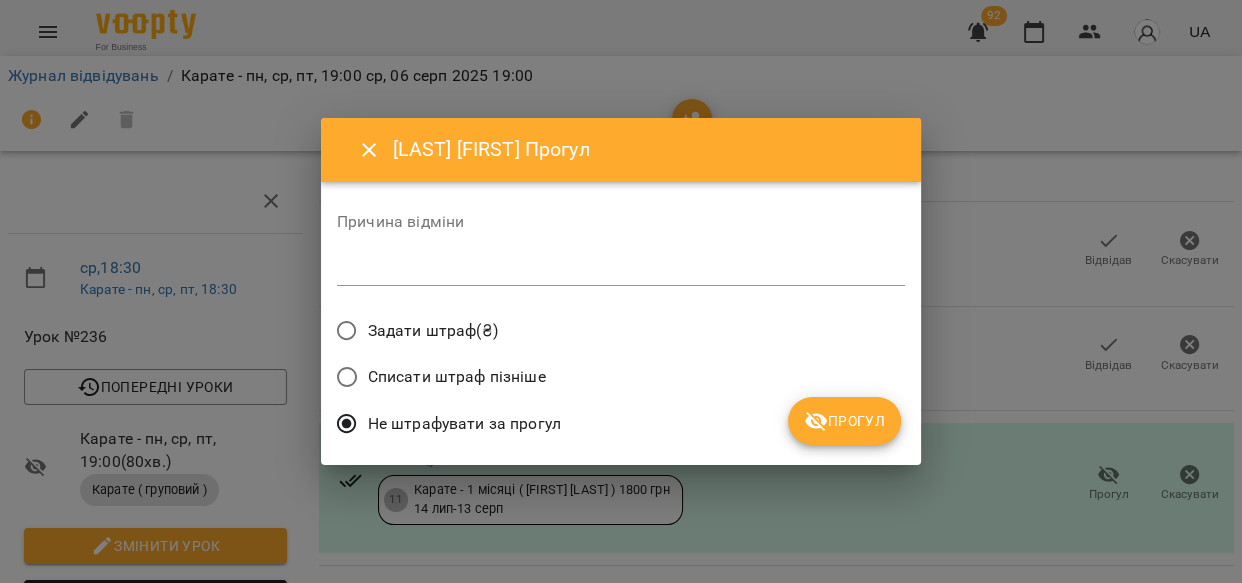 drag, startPoint x: 860, startPoint y: 419, endPoint x: 895, endPoint y: 413, distance: 35.510563 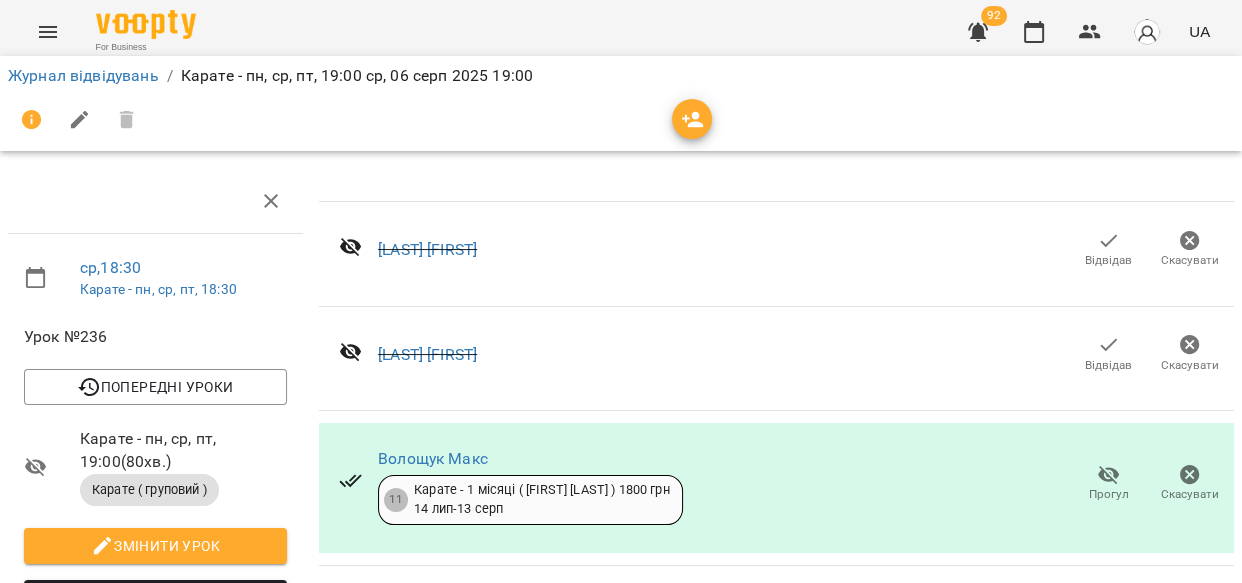 scroll, scrollTop: 2249, scrollLeft: 0, axis: vertical 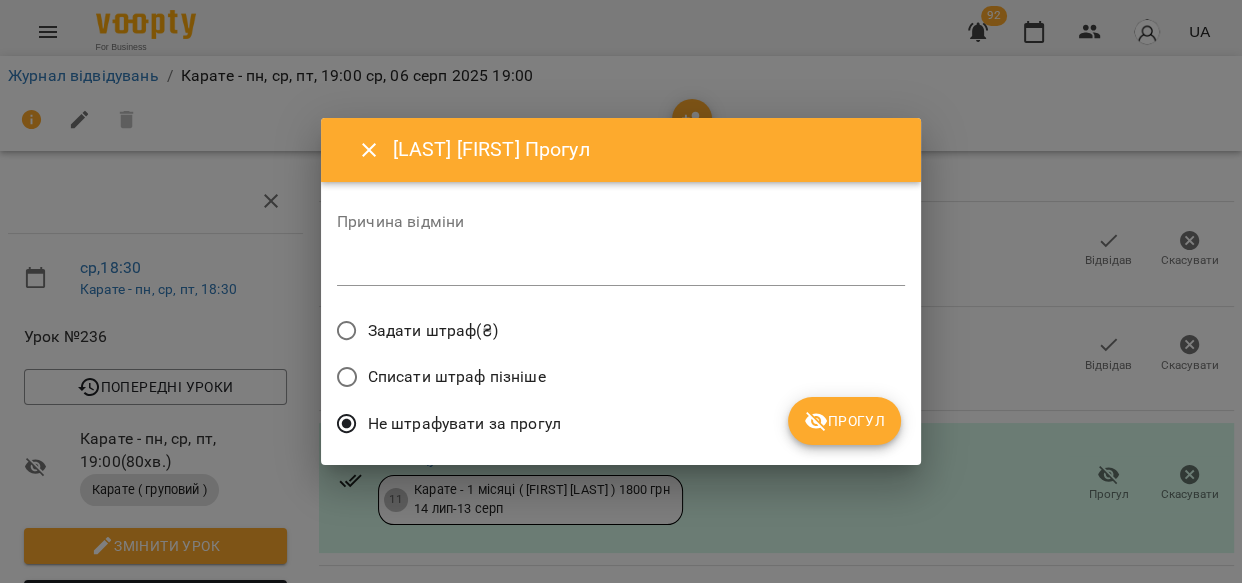 drag, startPoint x: 858, startPoint y: 429, endPoint x: 889, endPoint y: 439, distance: 32.572994 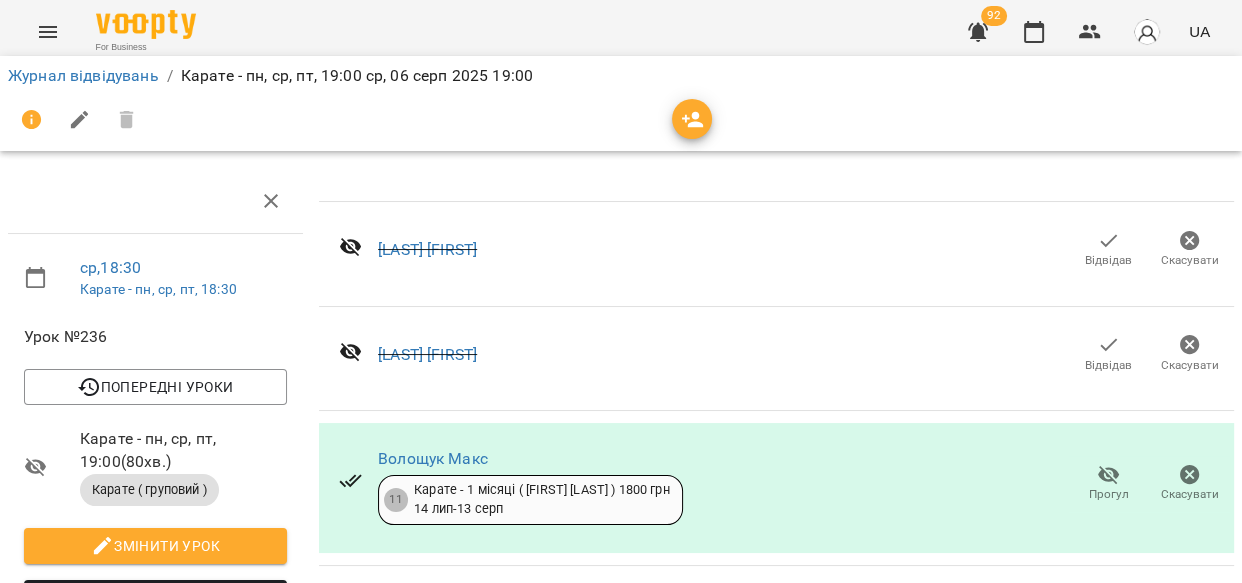 scroll, scrollTop: 2249, scrollLeft: 0, axis: vertical 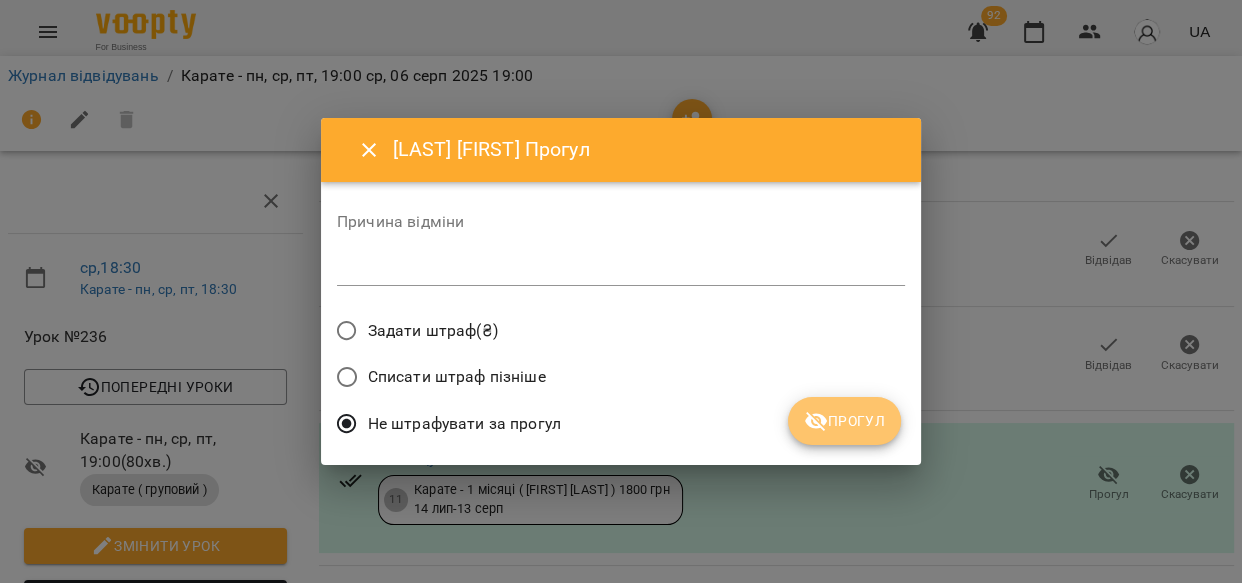 drag, startPoint x: 816, startPoint y: 411, endPoint x: 838, endPoint y: 423, distance: 25.059929 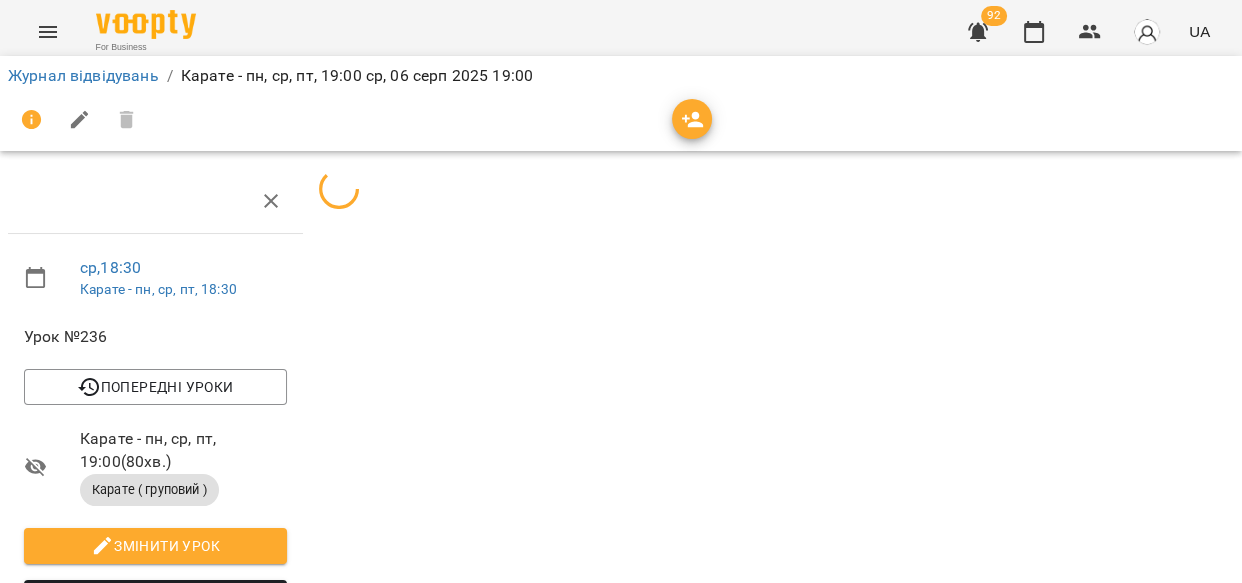 scroll, scrollTop: 2249, scrollLeft: 0, axis: vertical 